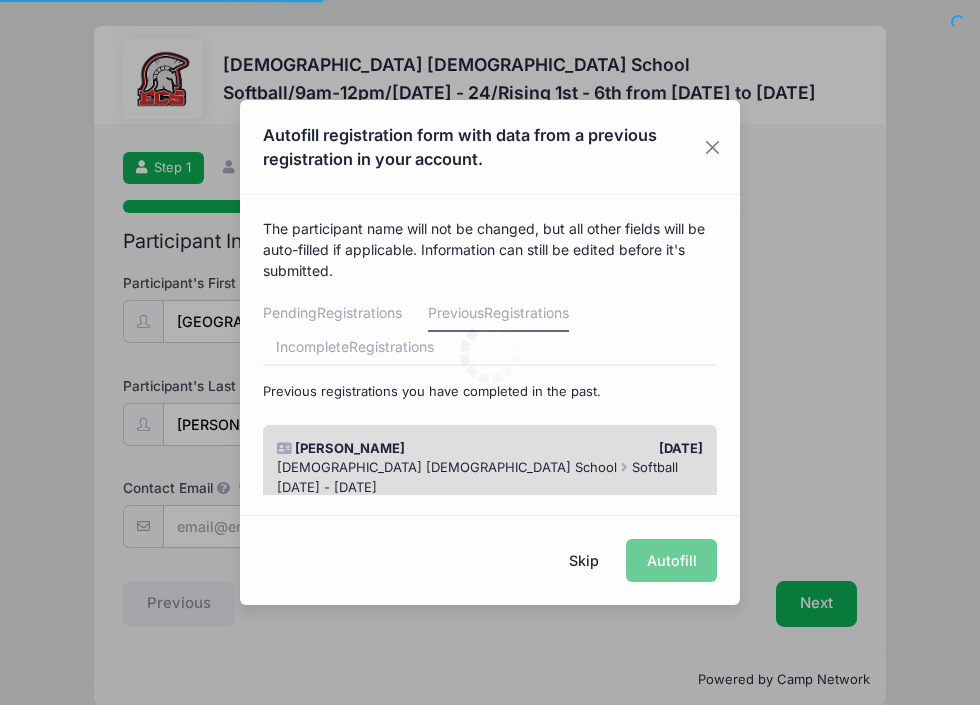 scroll, scrollTop: 0, scrollLeft: 0, axis: both 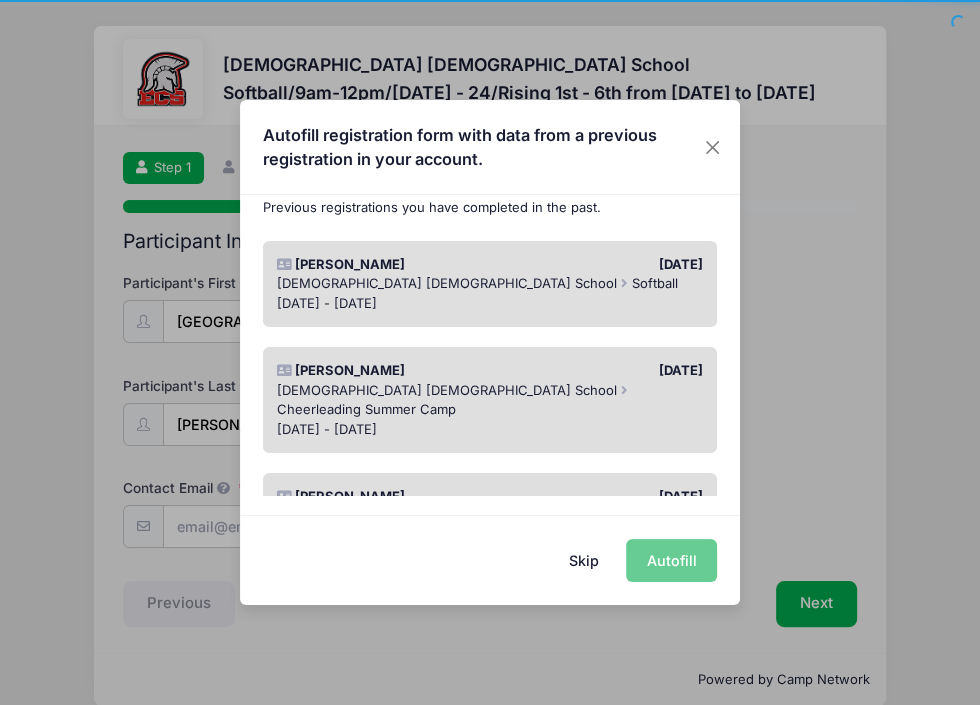 click on "Skip
Autofill" at bounding box center (490, 559) 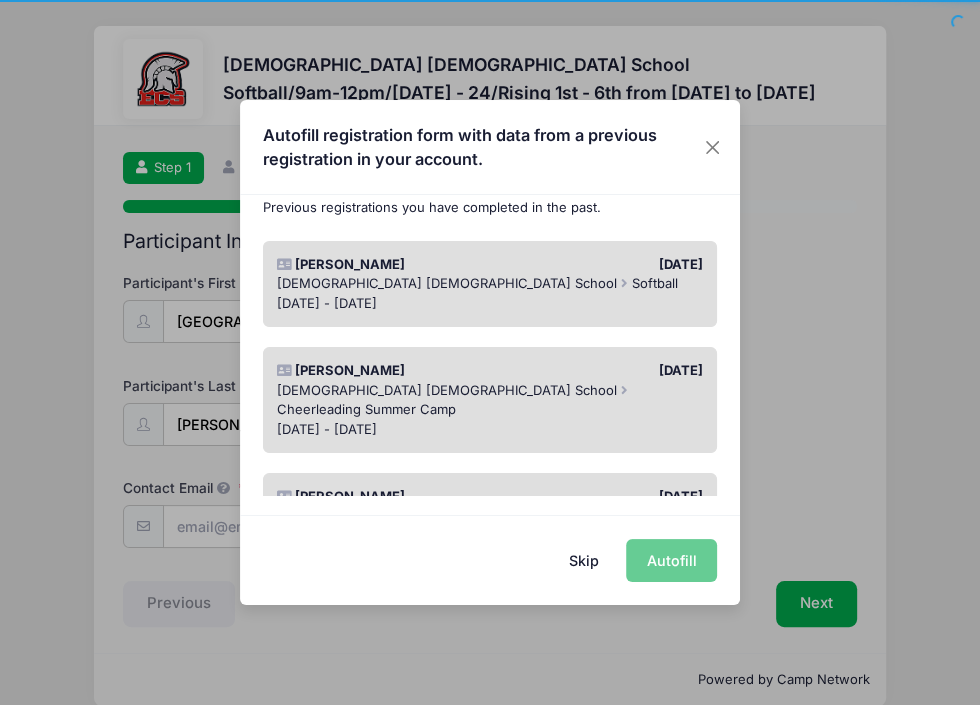 click on "Skip
Autofill" at bounding box center (490, 559) 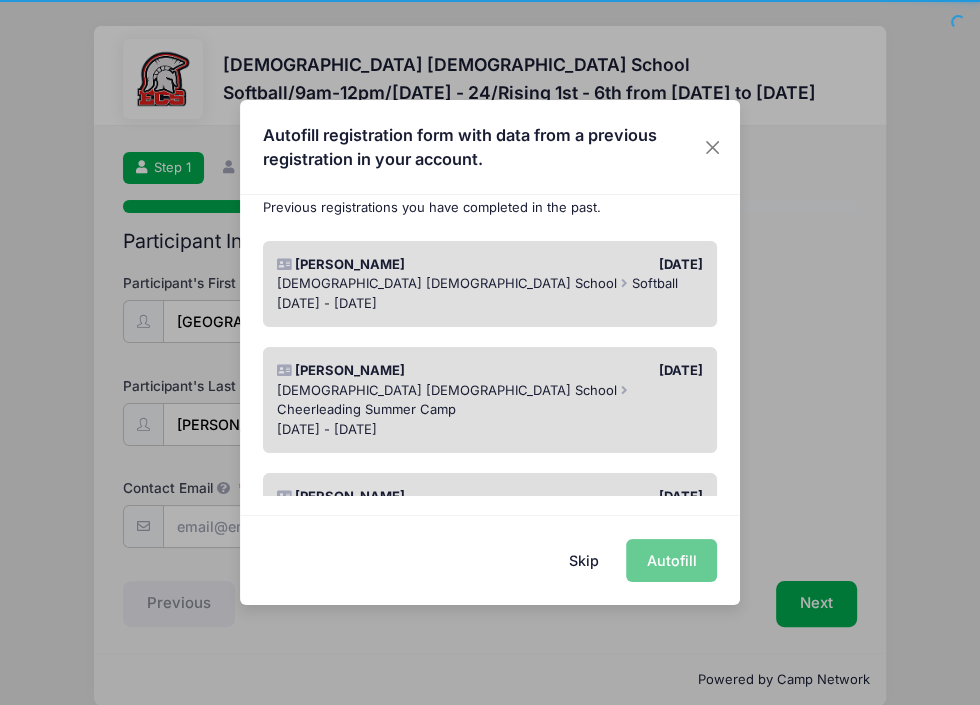 click on "Skip
Autofill" at bounding box center (490, 559) 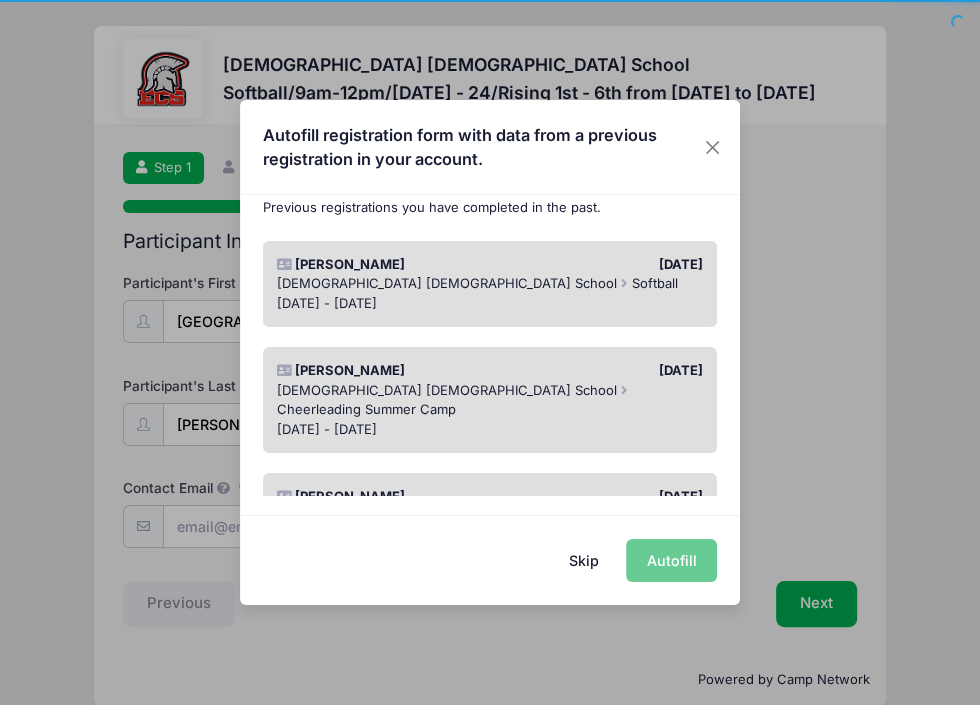 scroll, scrollTop: 0, scrollLeft: 0, axis: both 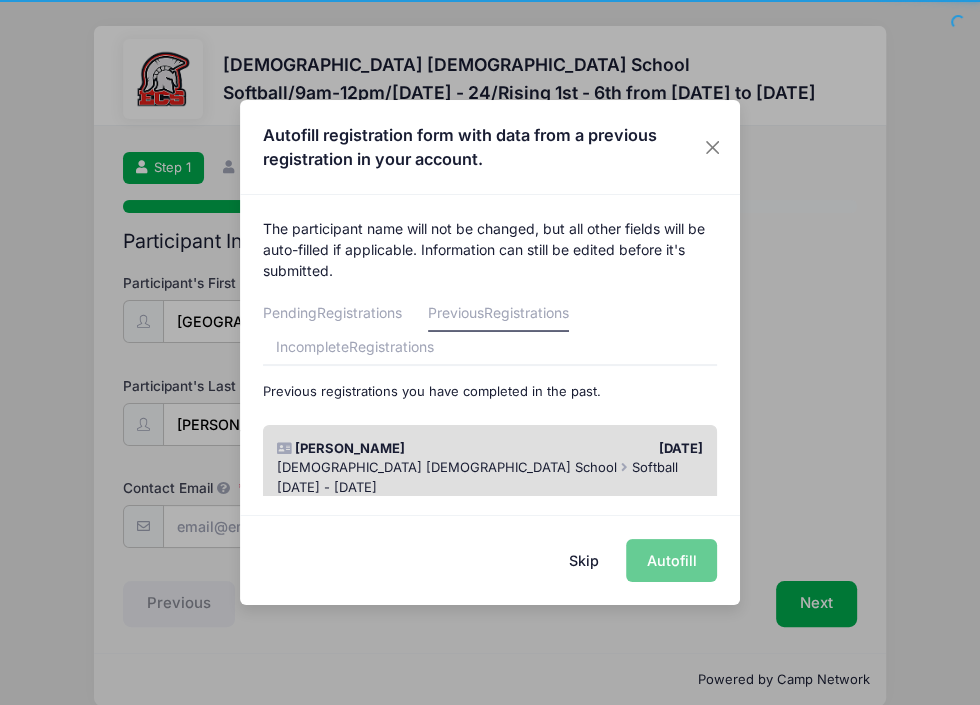 click on "Skip" at bounding box center [584, 560] 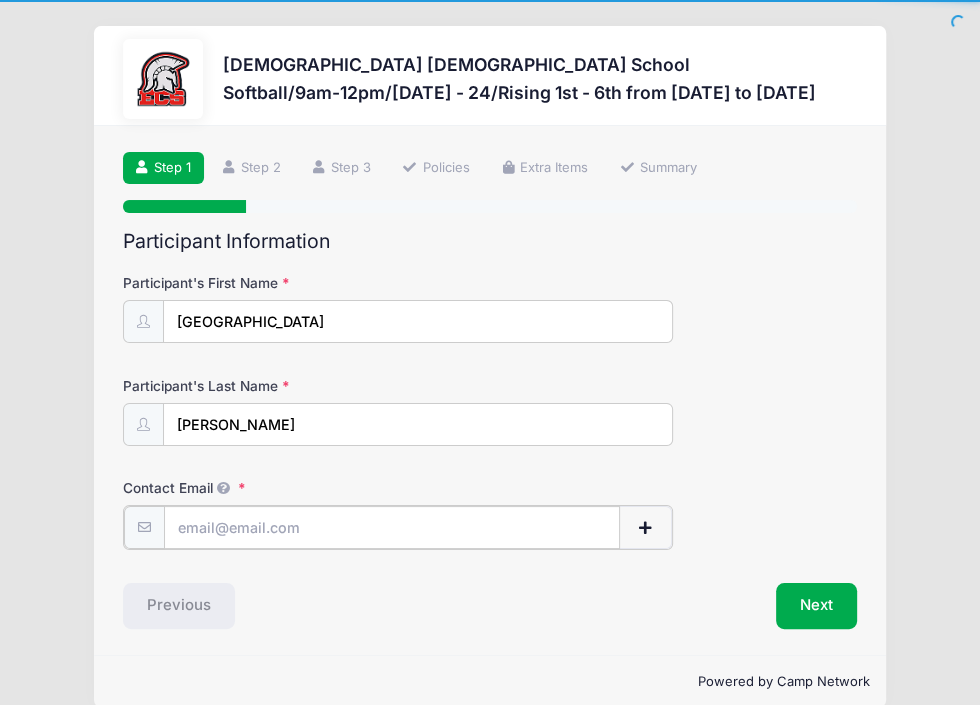 click on "Contact Email" at bounding box center (392, 527) 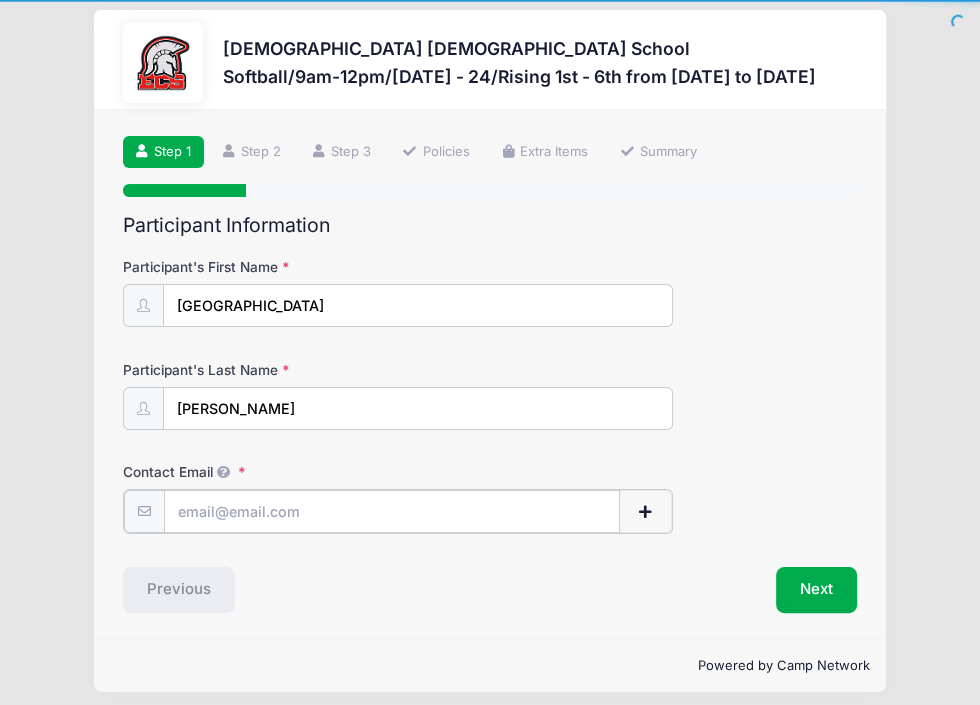 scroll, scrollTop: 25, scrollLeft: 0, axis: vertical 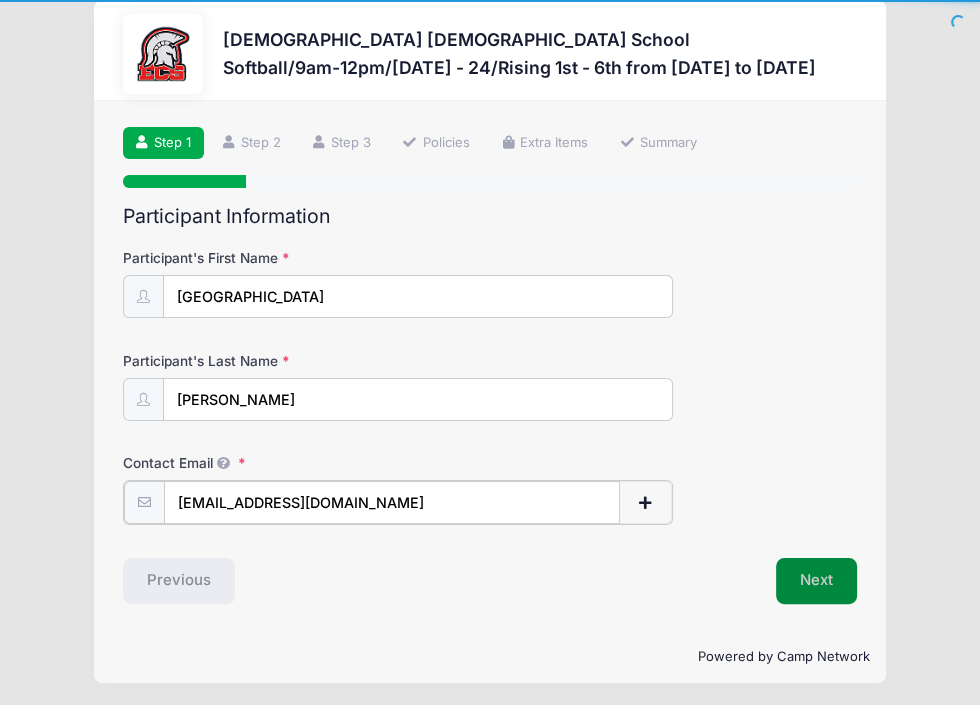 type on "[EMAIL_ADDRESS][DOMAIN_NAME]" 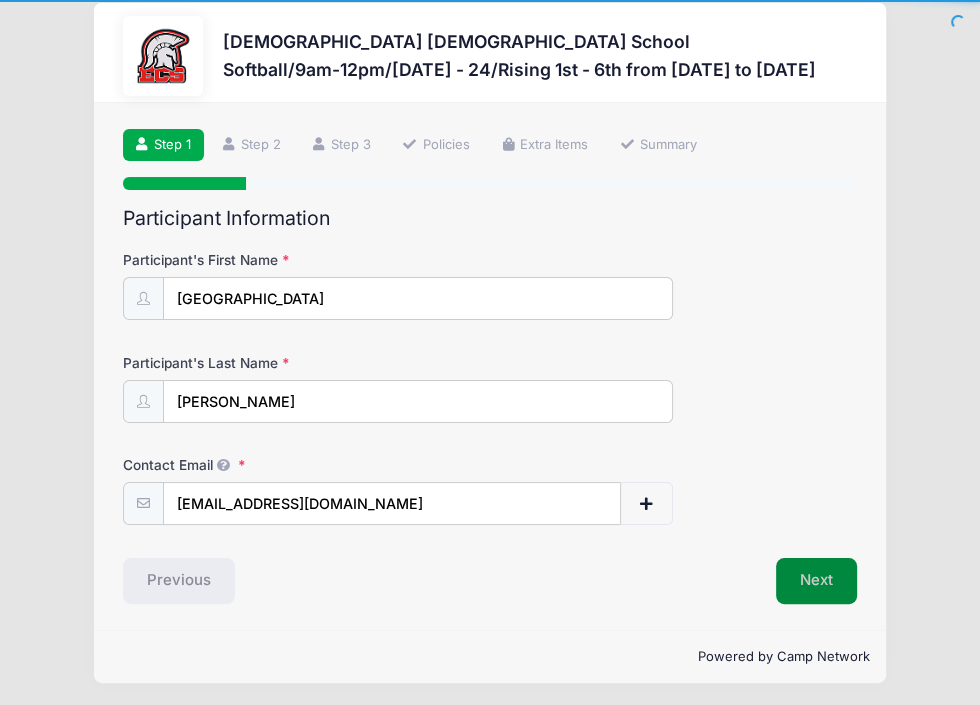 click on "Next" at bounding box center (816, 581) 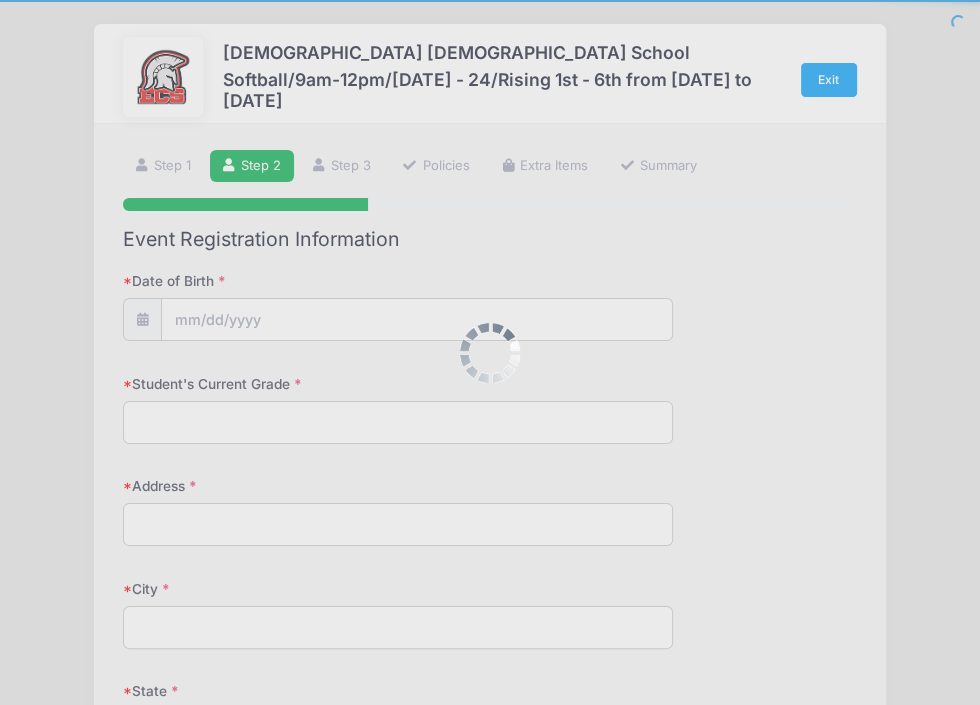 scroll, scrollTop: 0, scrollLeft: 0, axis: both 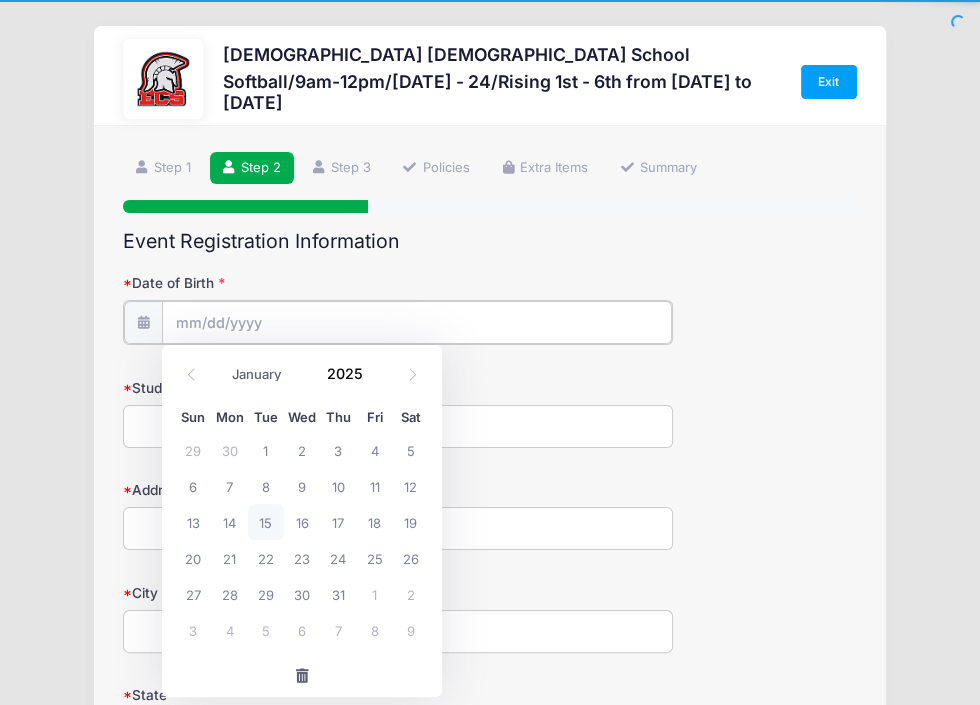 click on "Date of Birth" at bounding box center [417, 322] 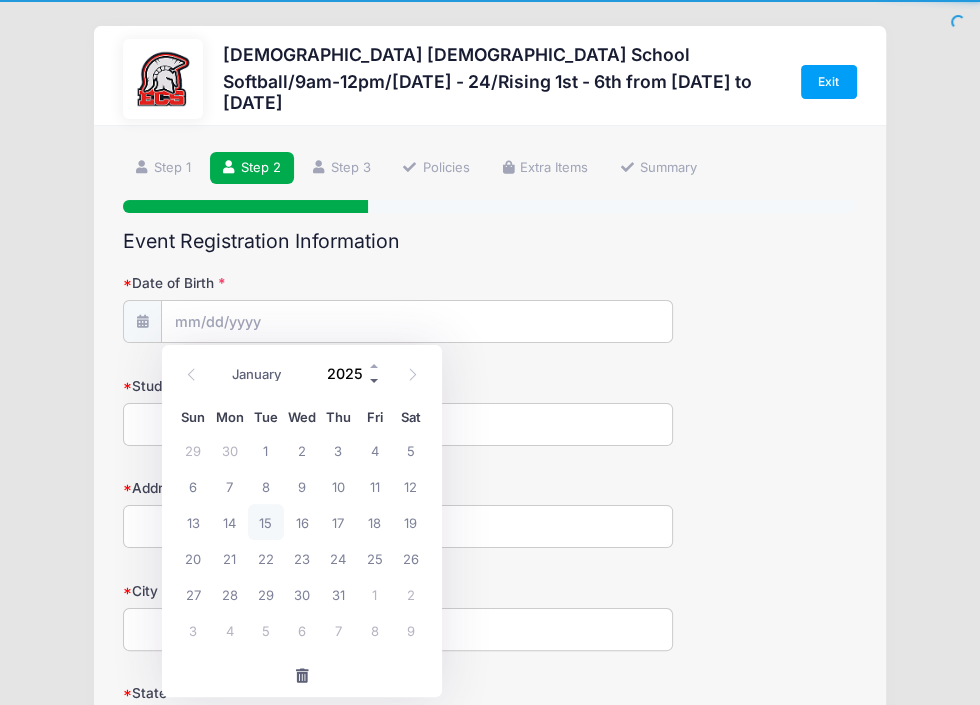 click at bounding box center (375, 381) 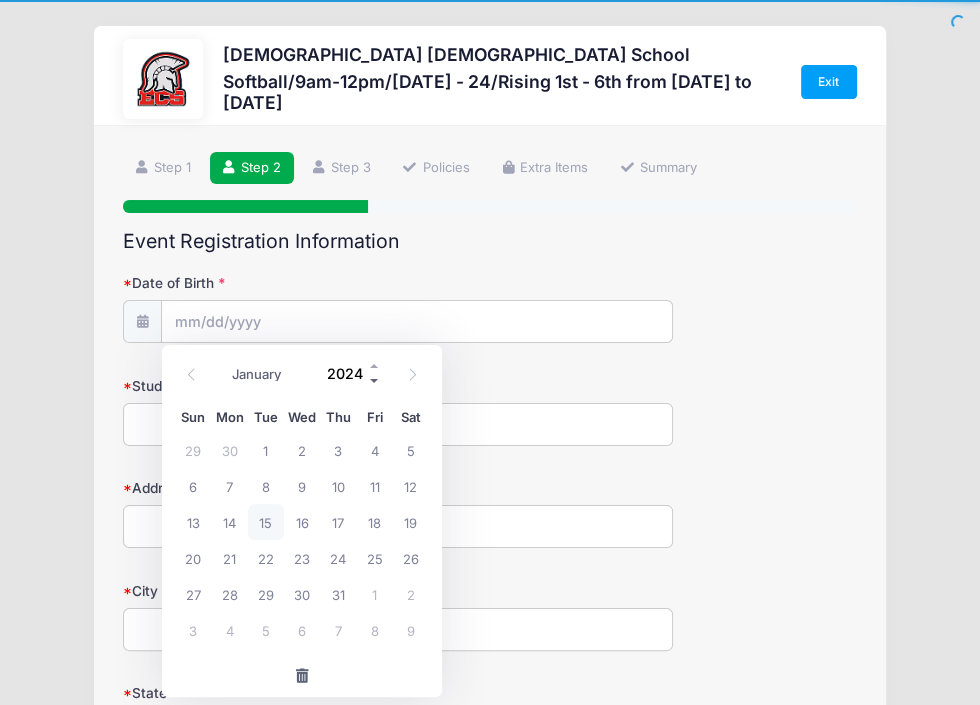 click at bounding box center (375, 381) 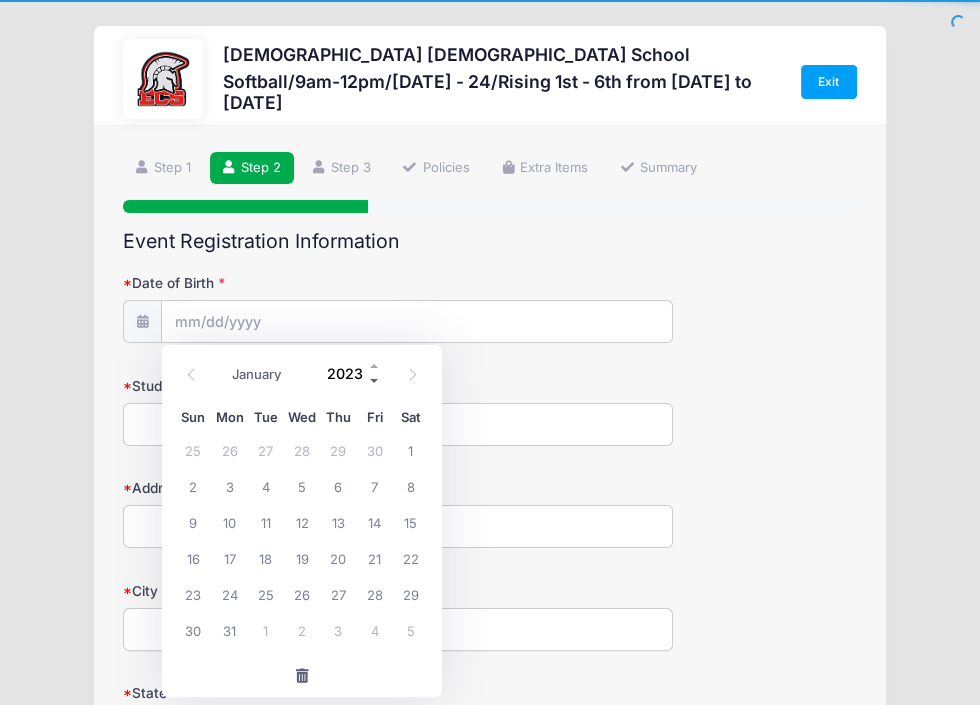 click at bounding box center [375, 381] 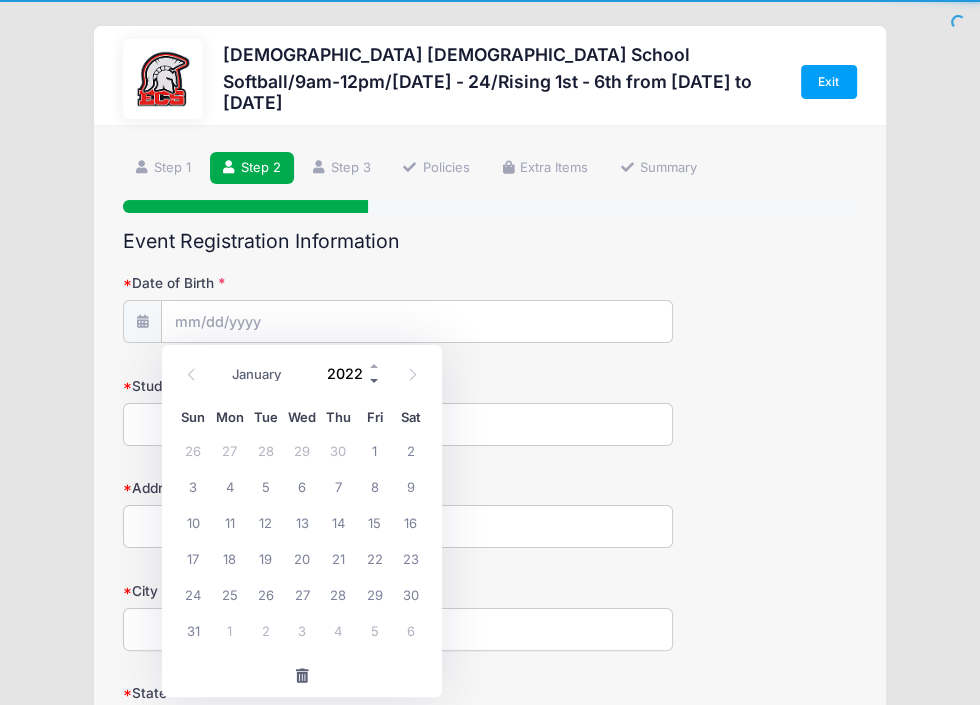click at bounding box center [375, 381] 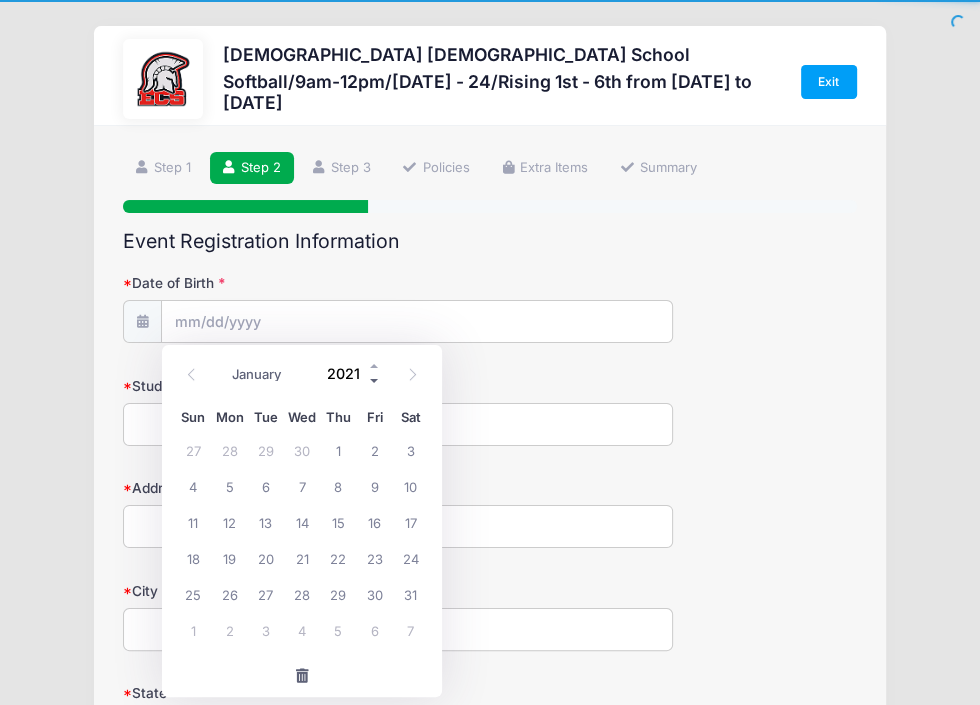 click at bounding box center (375, 381) 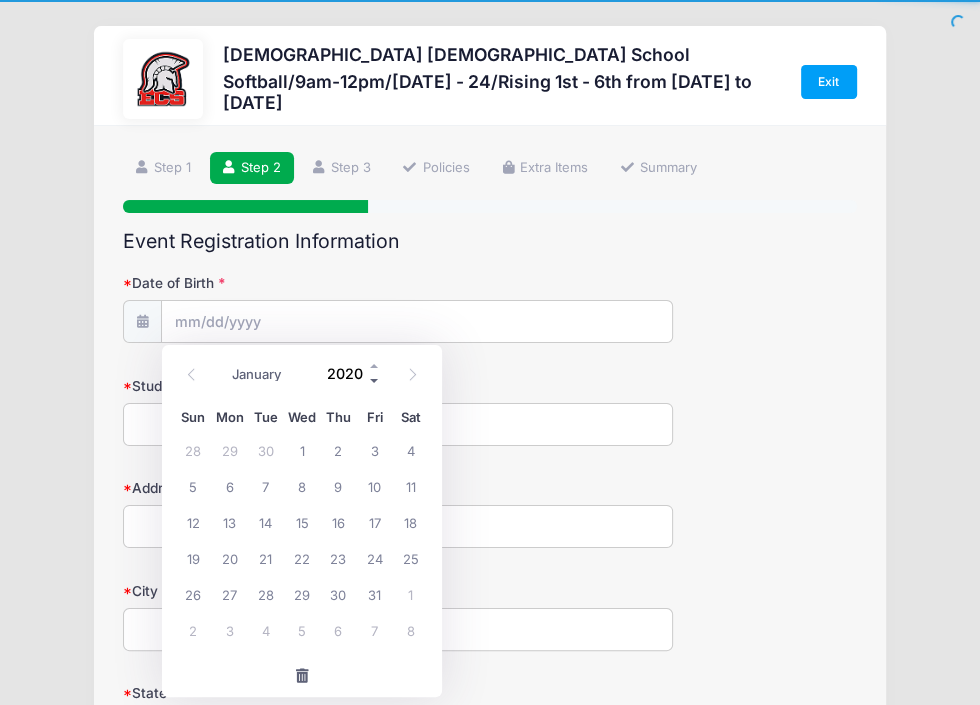 click at bounding box center (375, 381) 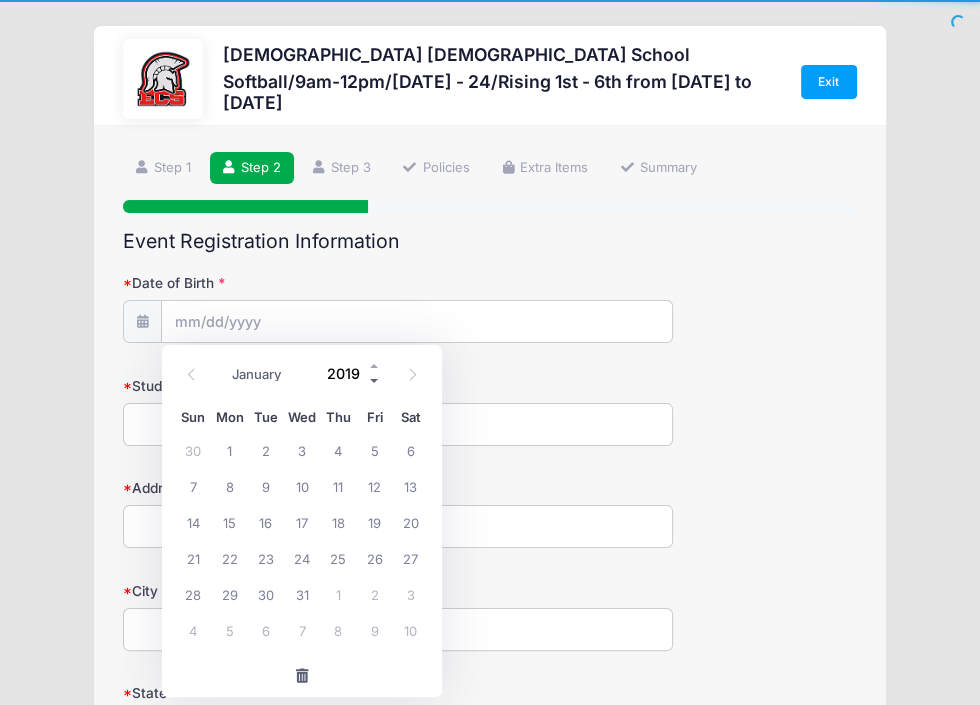 click at bounding box center [375, 381] 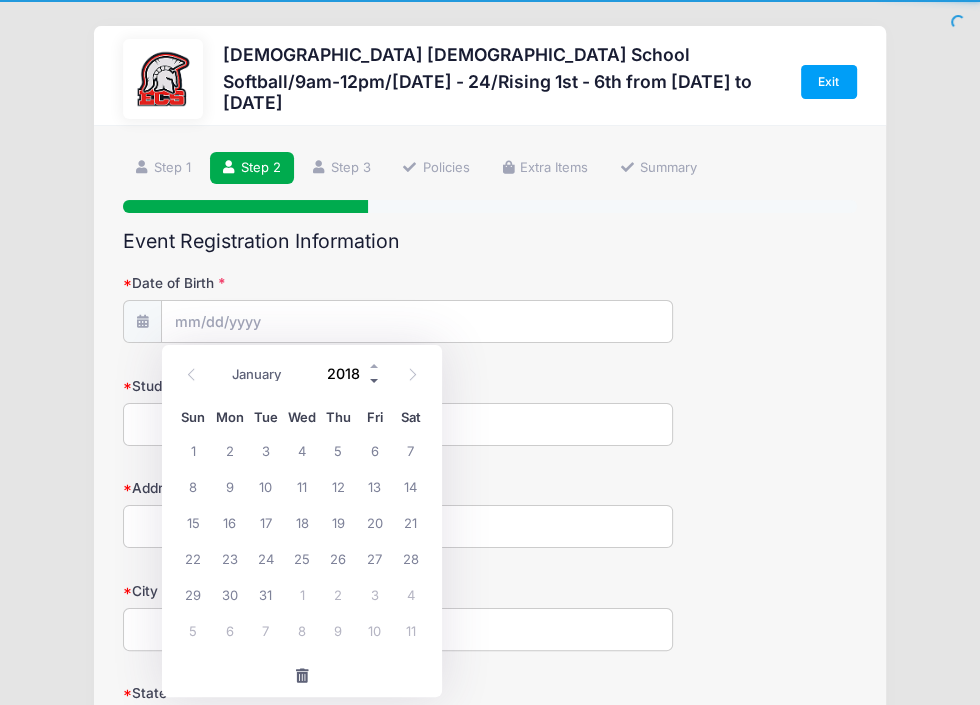 click at bounding box center [375, 381] 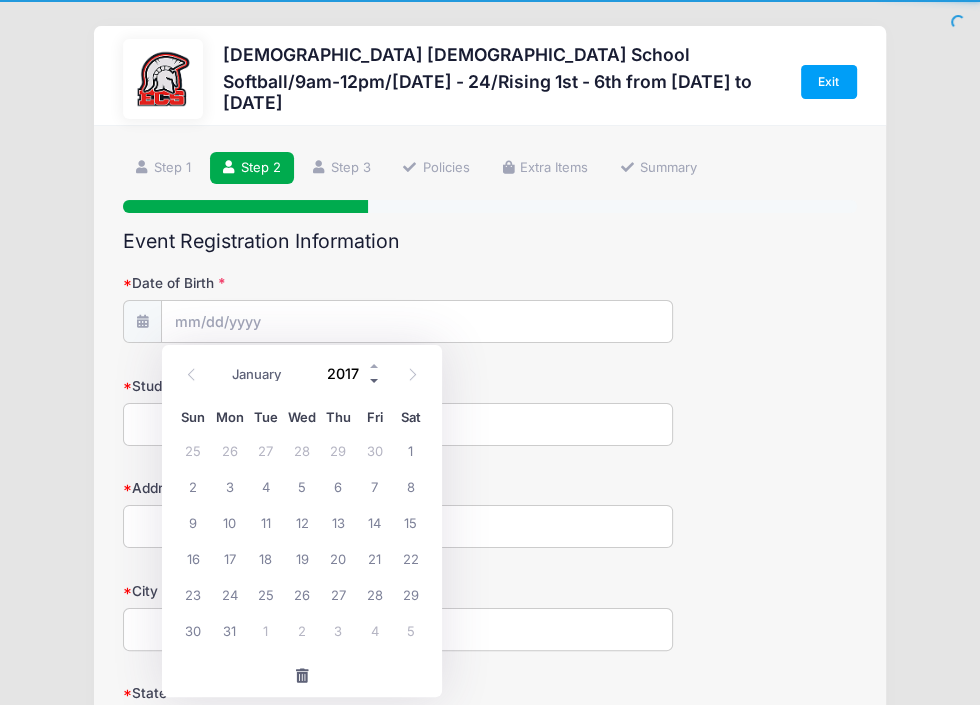 click at bounding box center (375, 381) 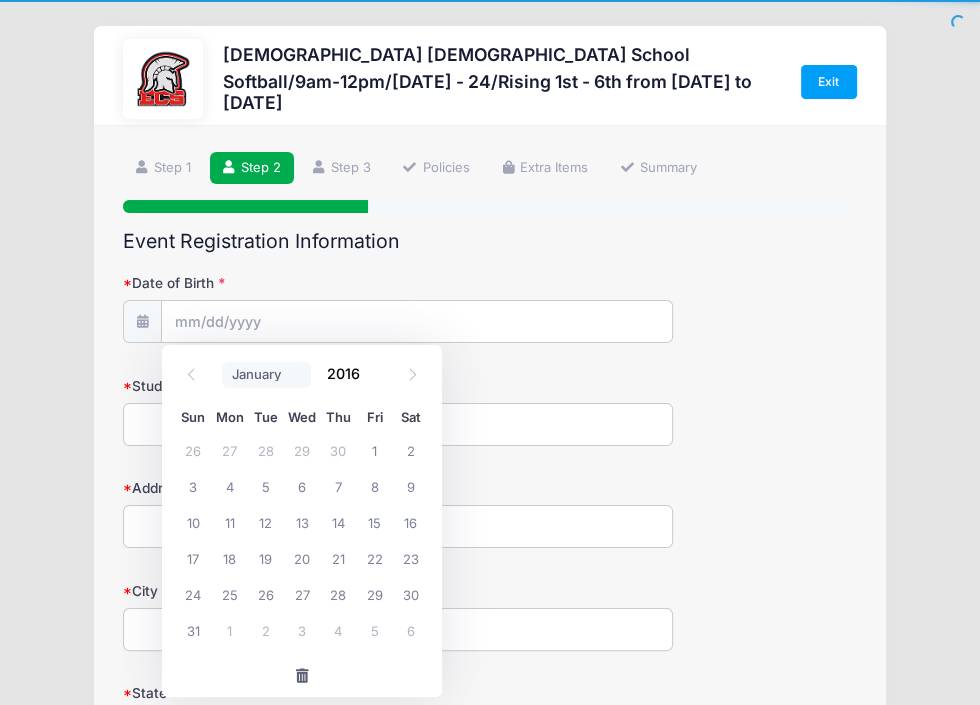 click on "January February March April May June July August September October November December" at bounding box center [266, 375] 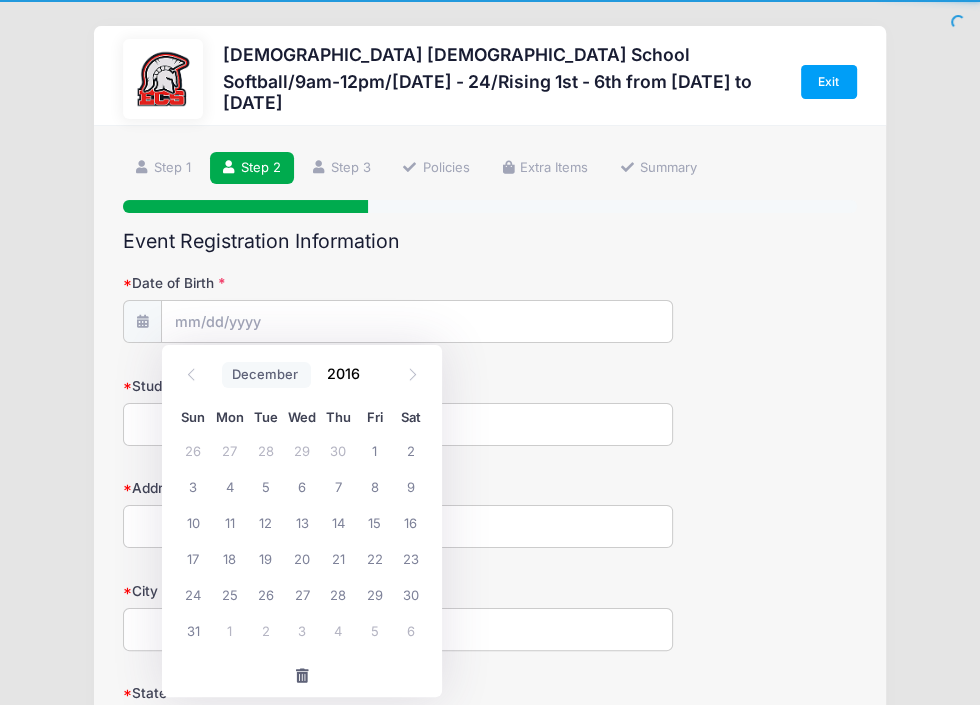 click on "December" at bounding box center (0, 0) 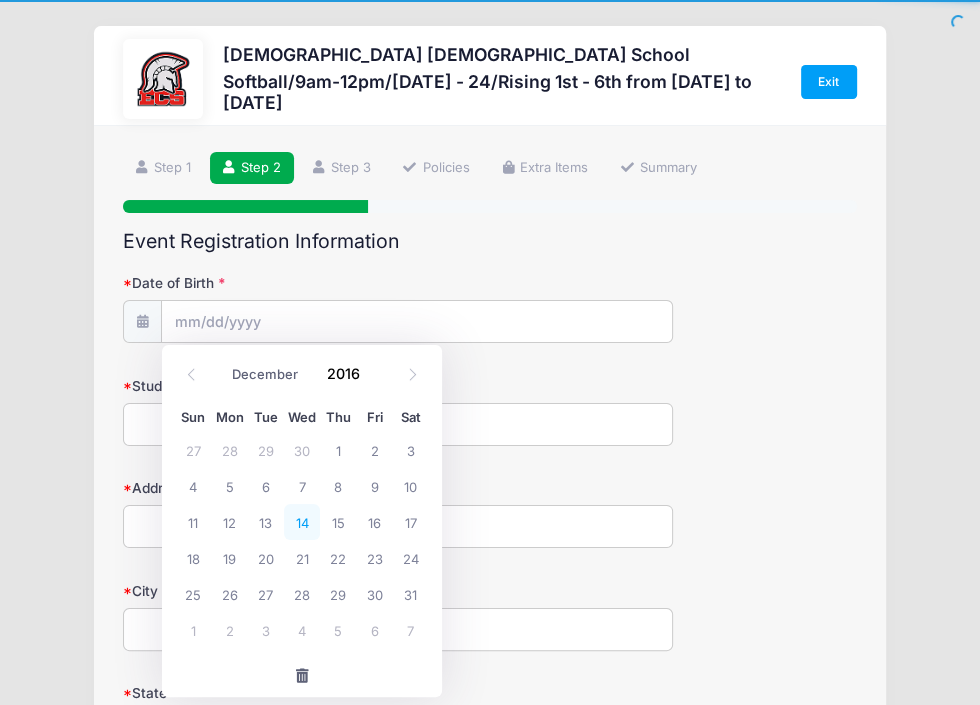 click on "14" at bounding box center (302, 522) 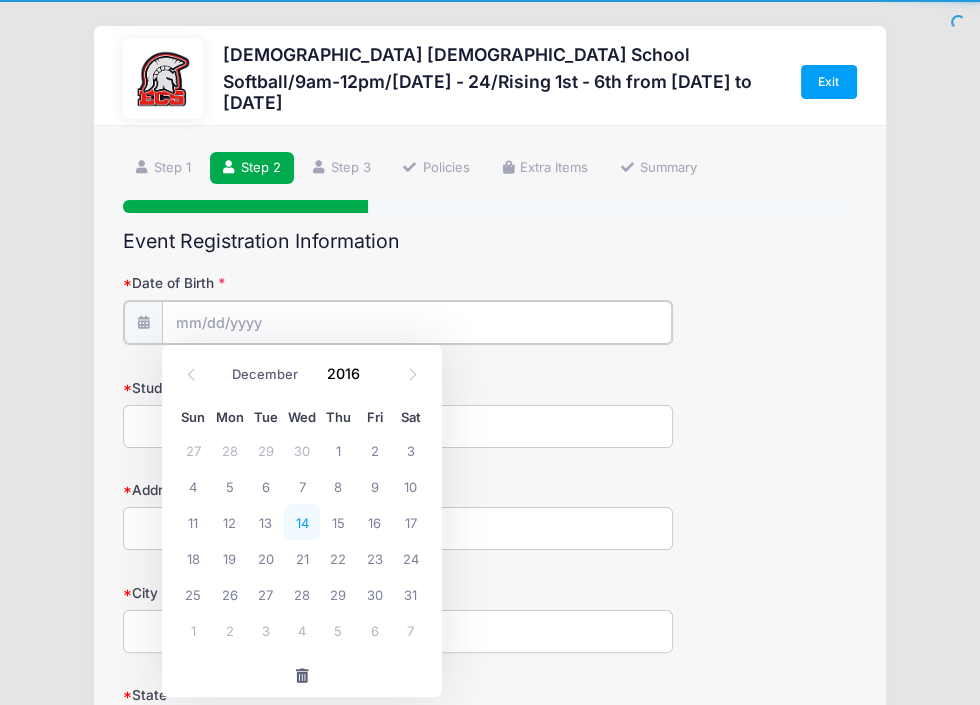 type on "12/14/2016" 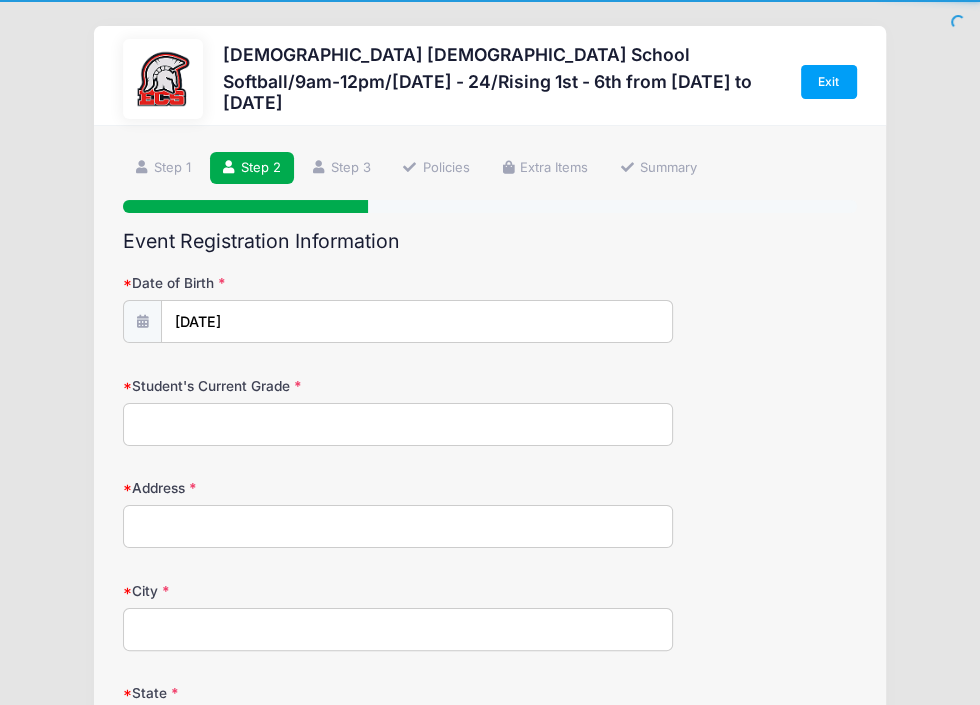 click on "Student's Current Grade" at bounding box center [398, 424] 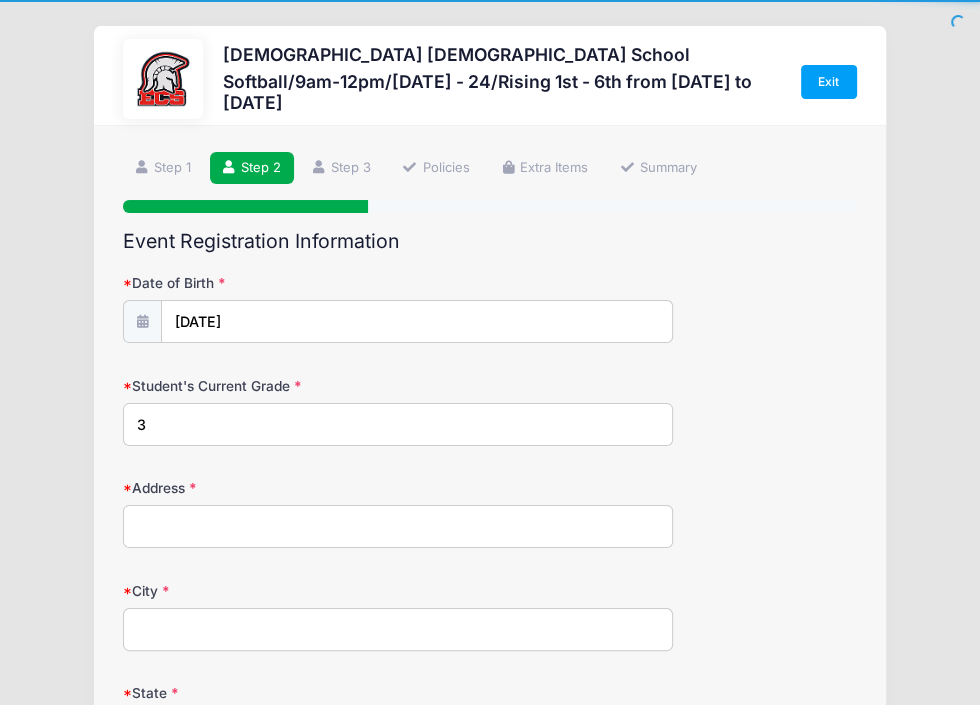 type on "3" 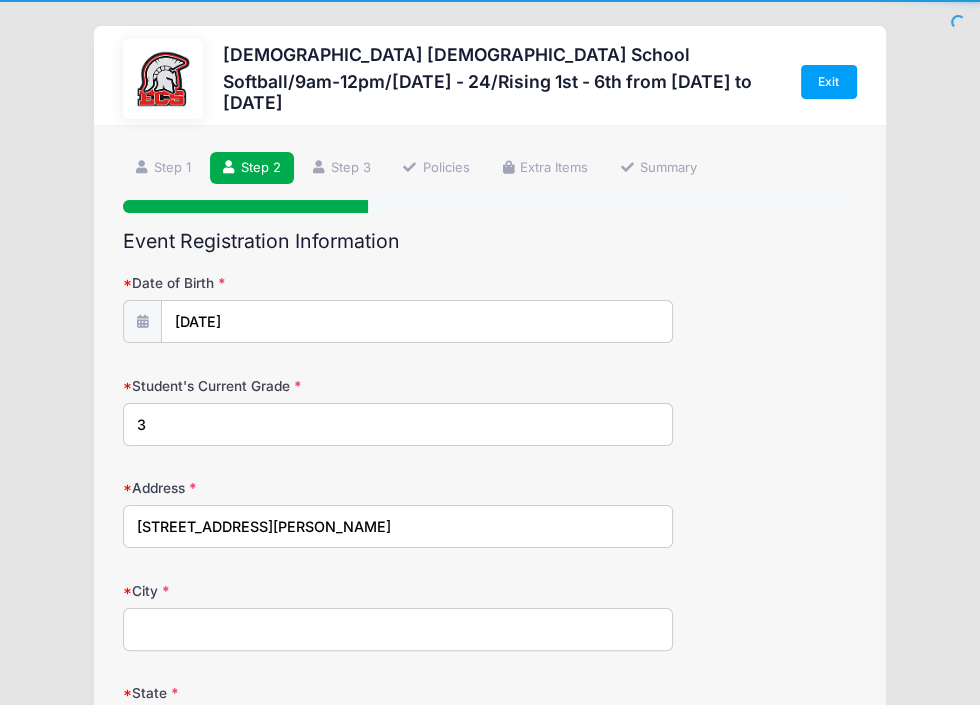 type on "14408 Vindel Circle" 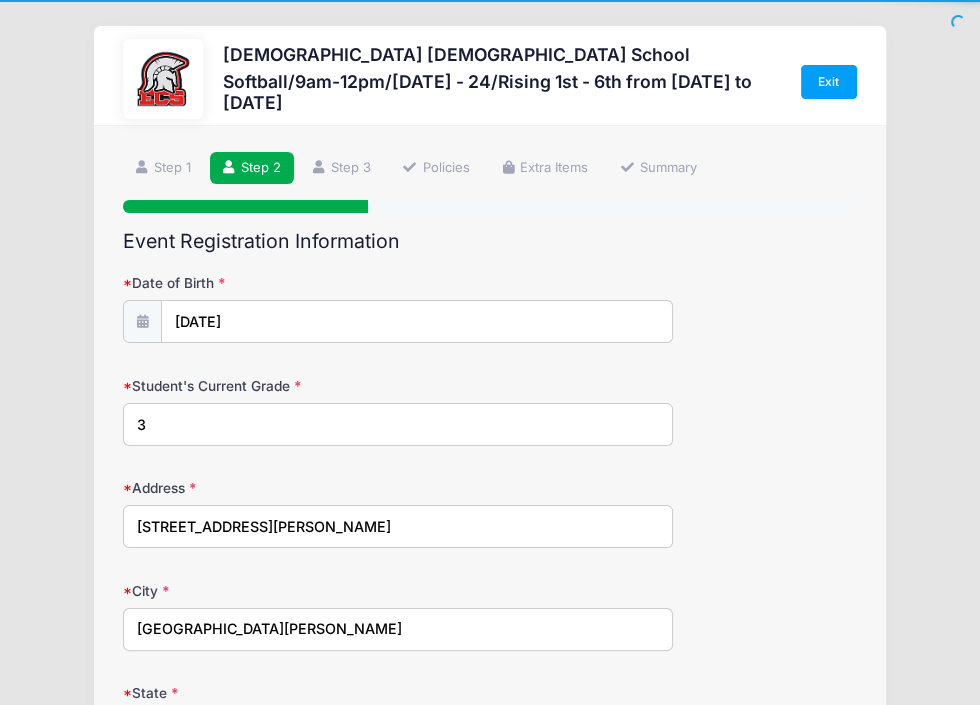 type on "Fort Myers" 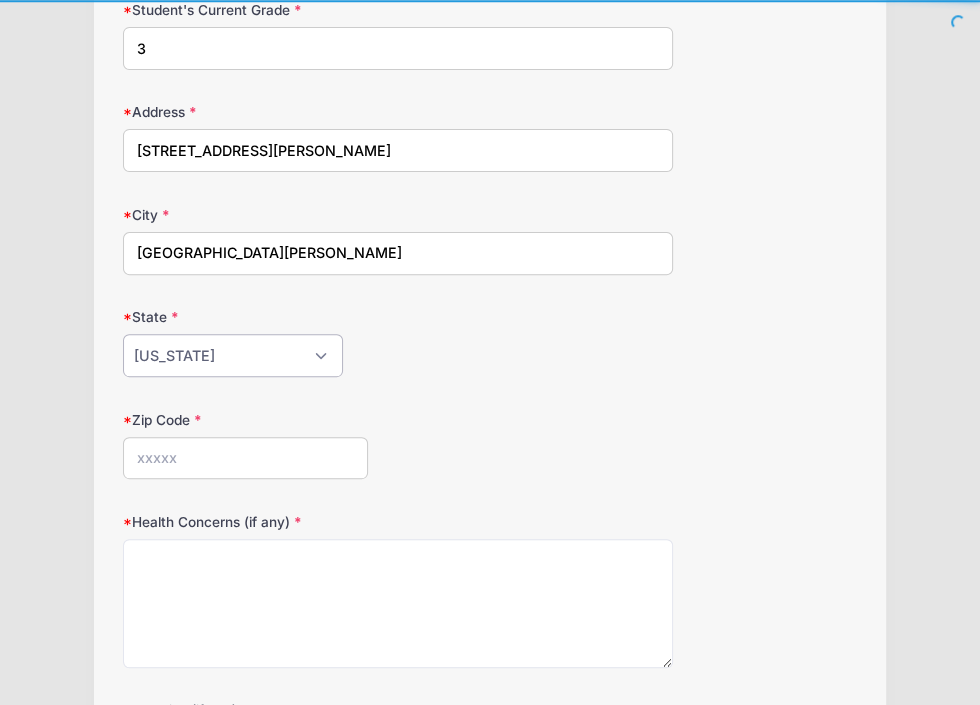 select on "FL" 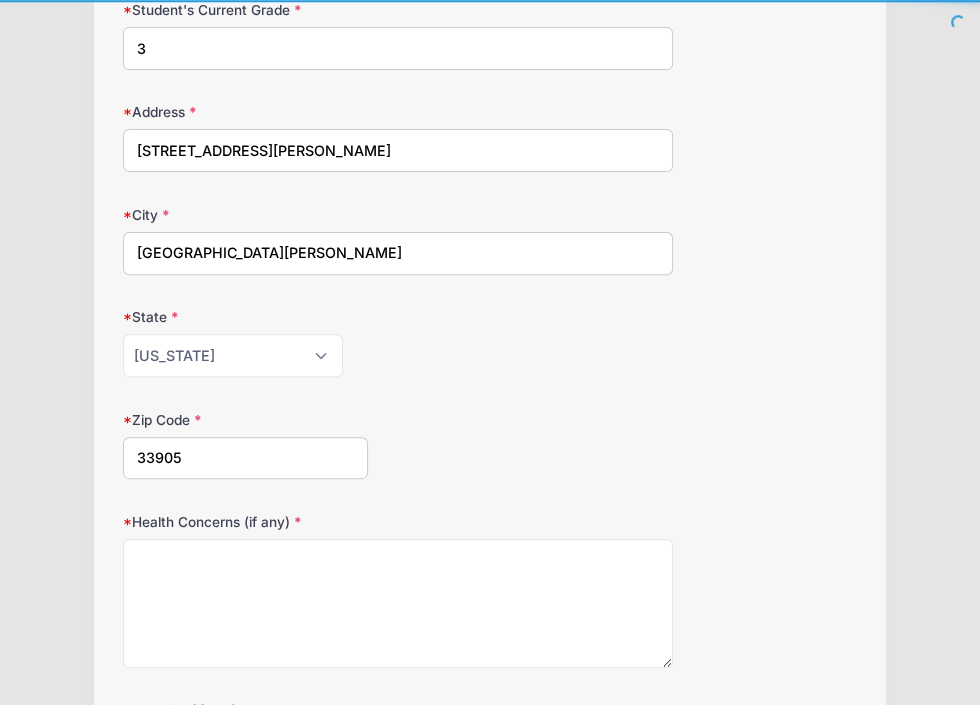 type on "33905" 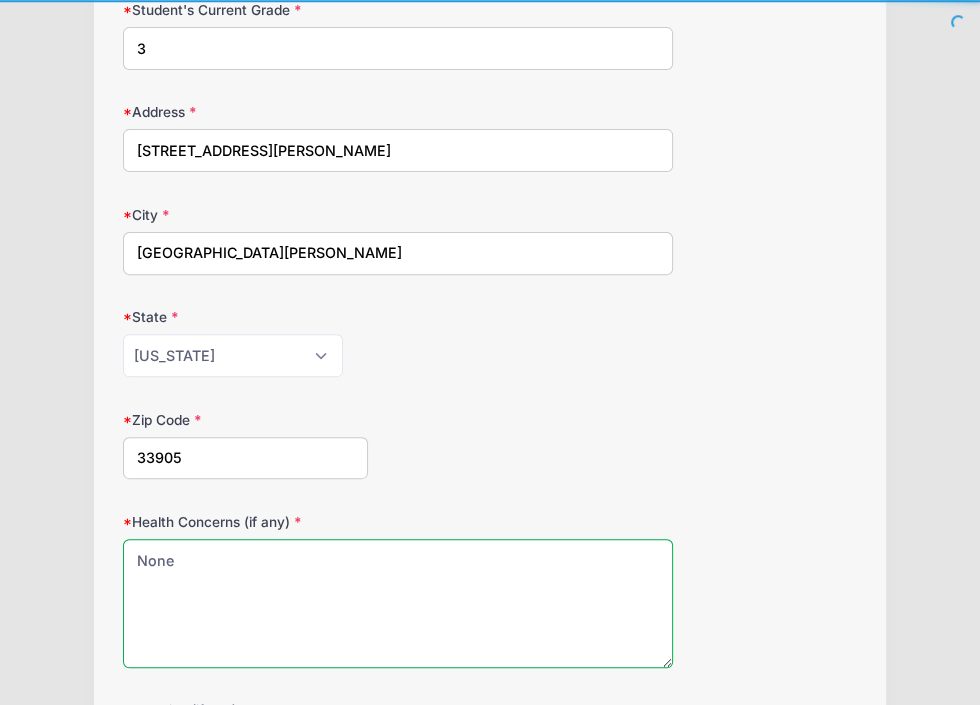 type on "None" 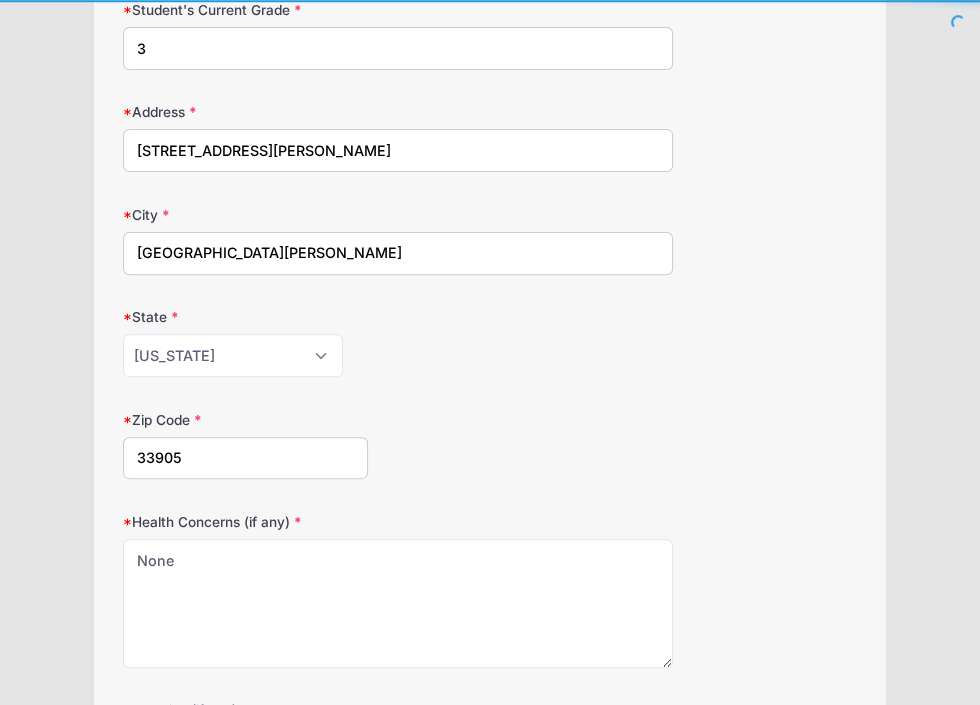 scroll, scrollTop: 705, scrollLeft: 0, axis: vertical 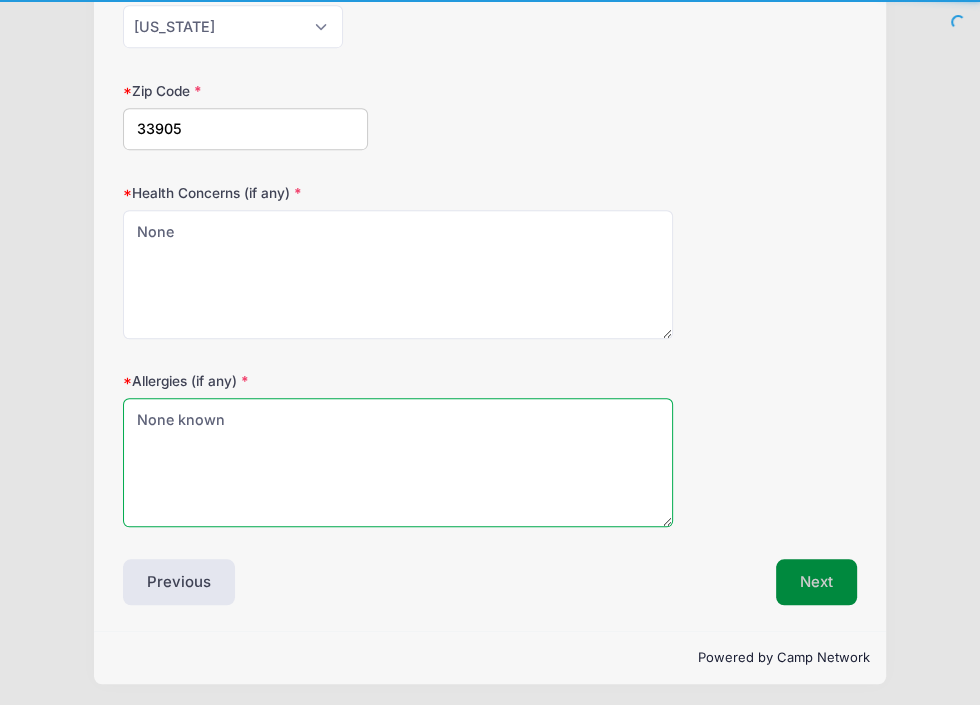 type on "None known" 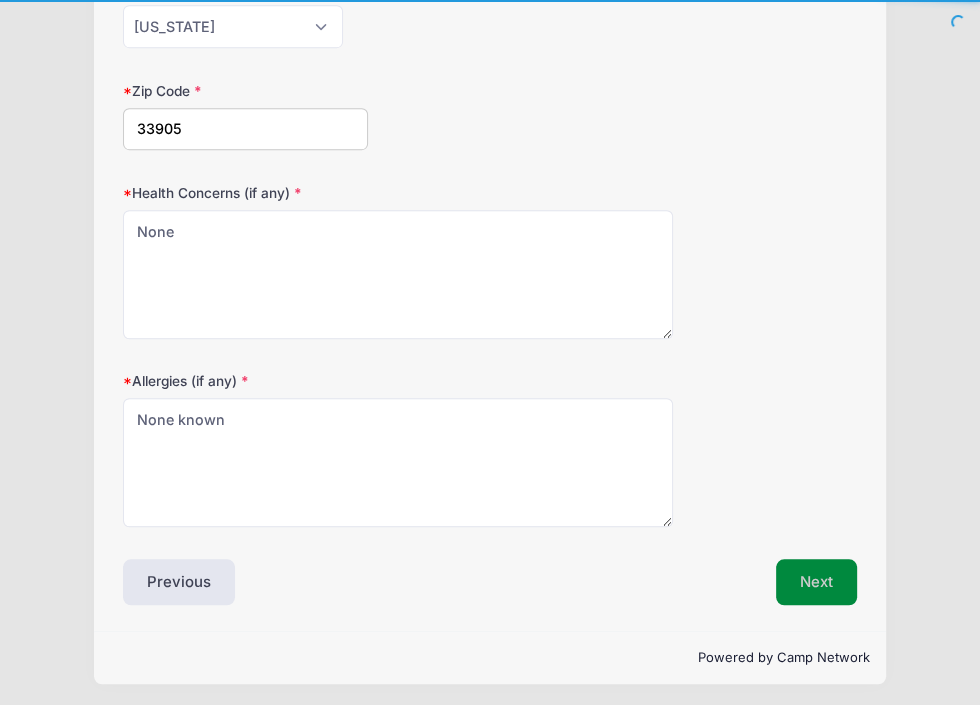 click on "Next" at bounding box center [816, 582] 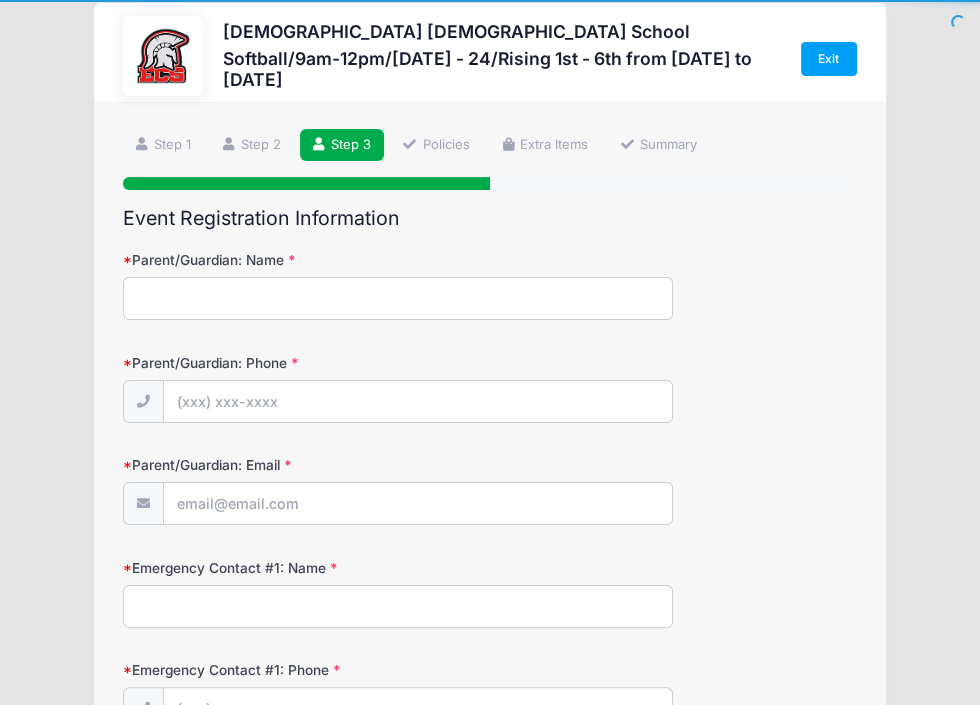 scroll, scrollTop: 0, scrollLeft: 0, axis: both 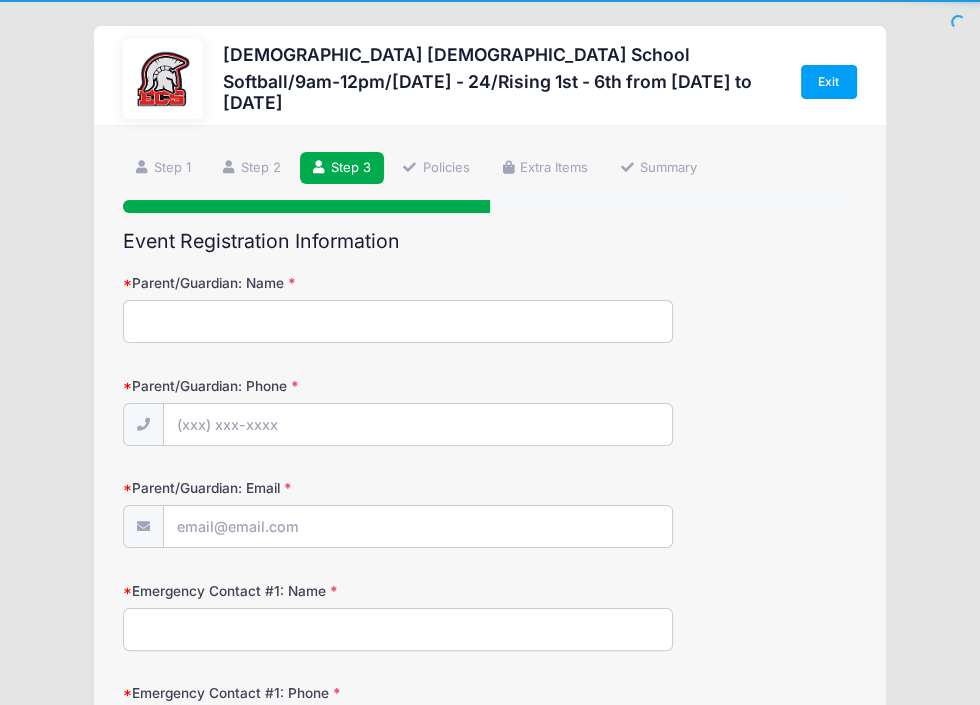 click on "Parent/Guardian: Name" at bounding box center (398, 321) 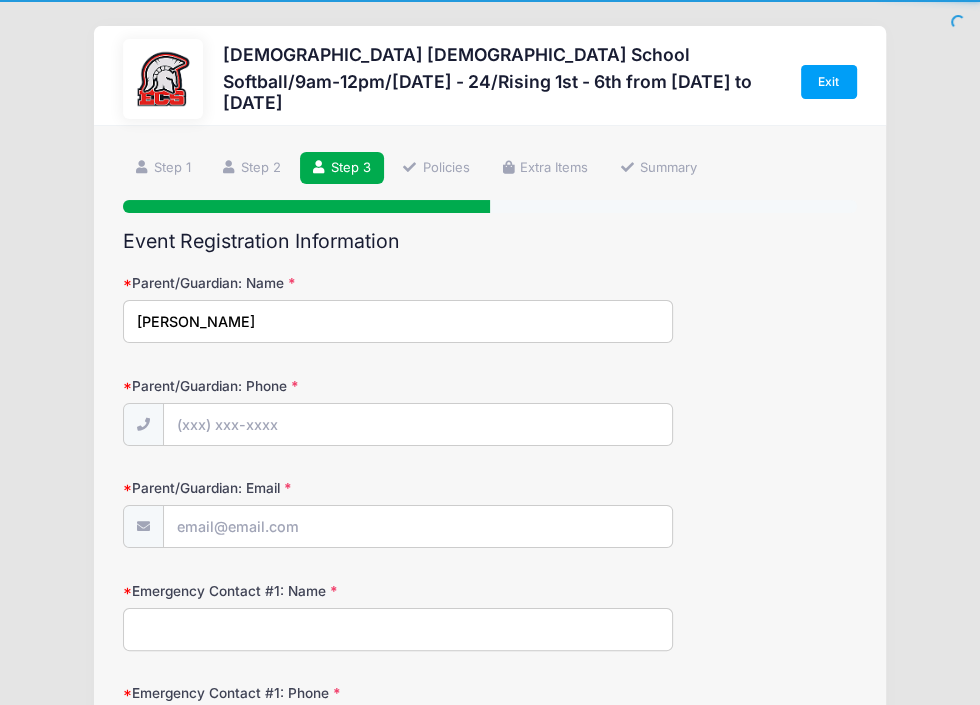 type on "Crystal Mansell" 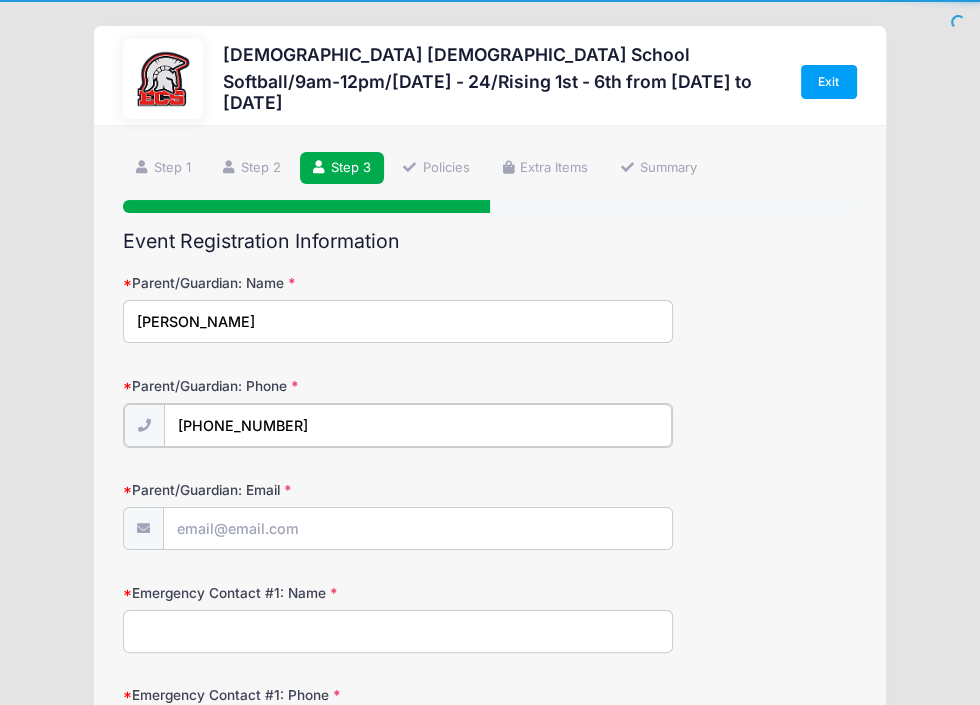 type on "(239) 210-8984" 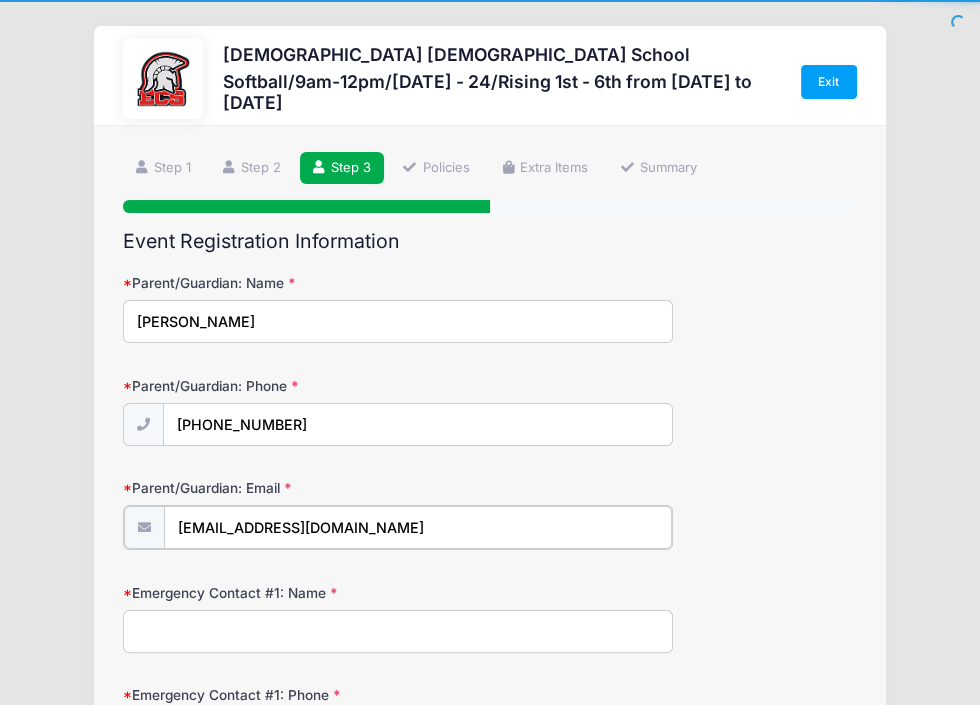 type on "[EMAIL_ADDRESS][DOMAIN_NAME]" 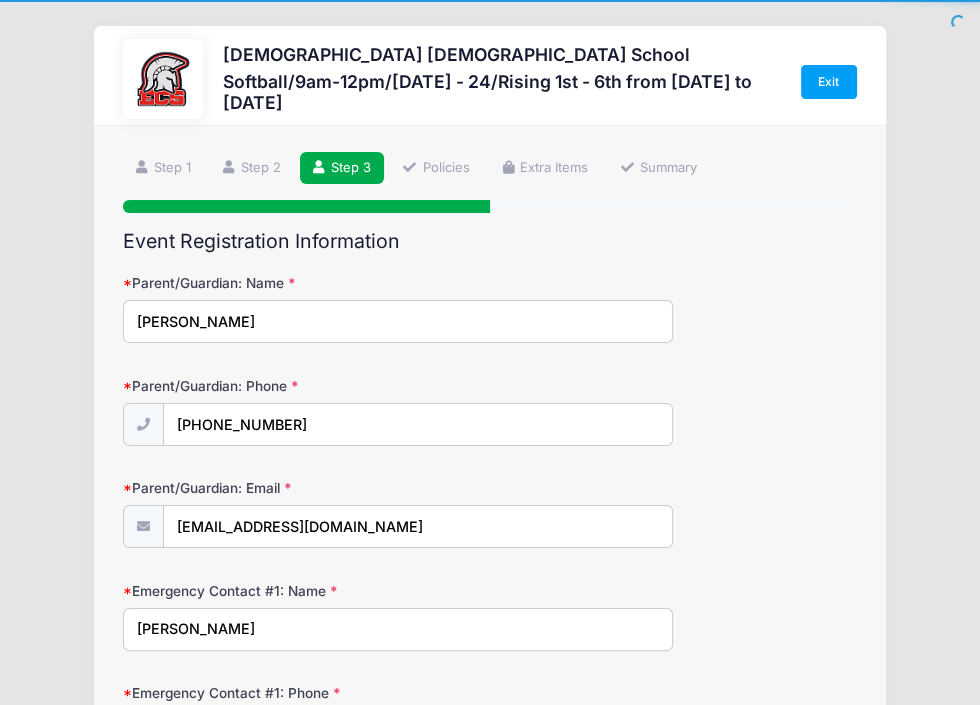 type on "Jeff Mansell" 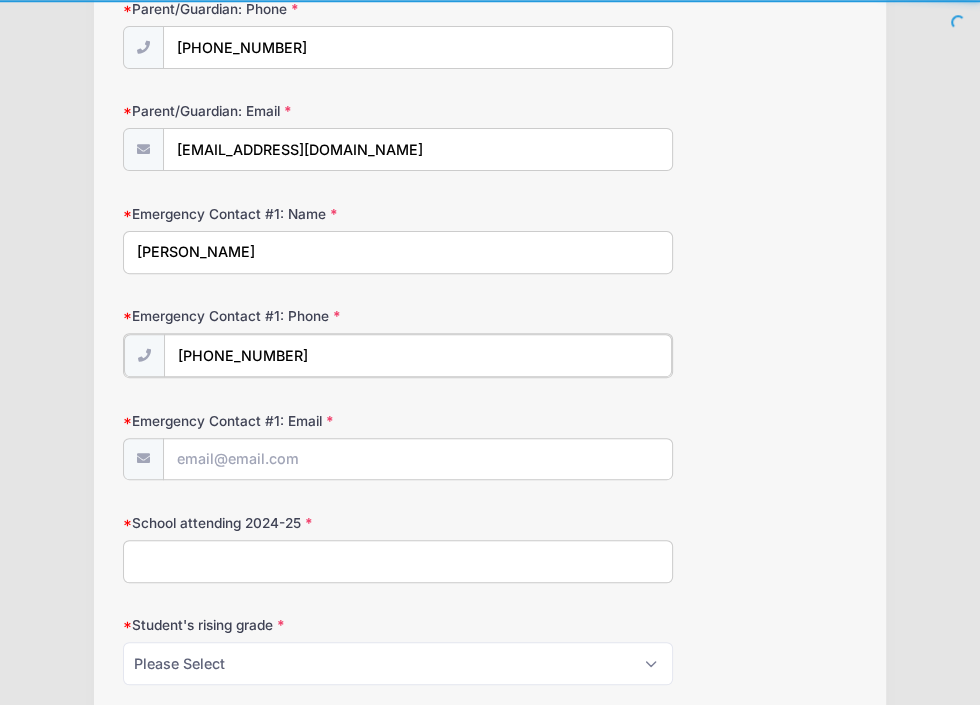type on "(239) 210-8985" 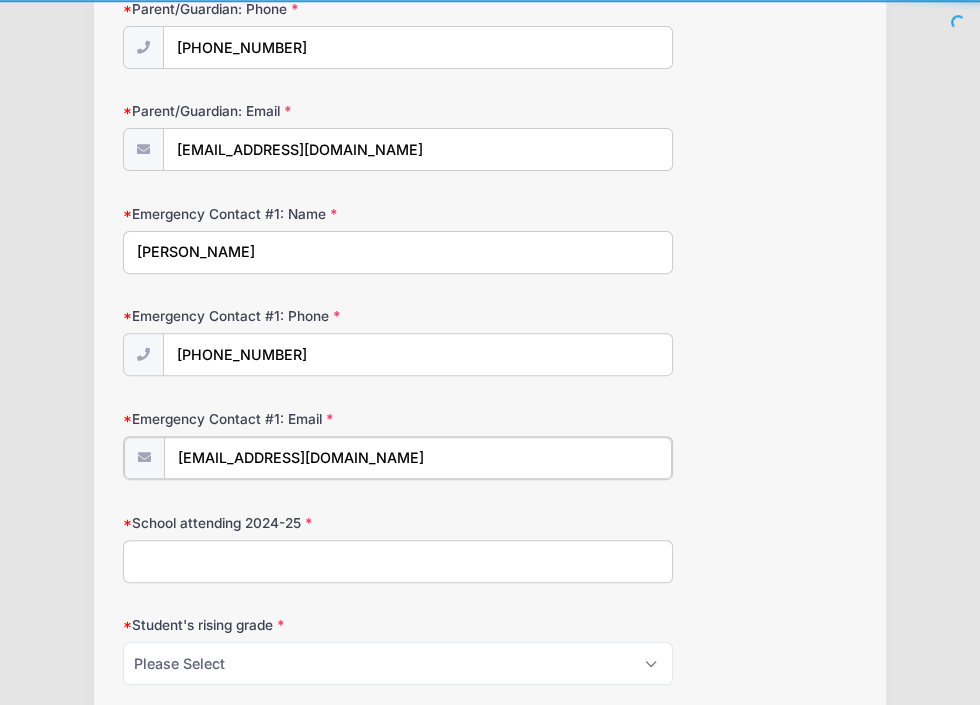 type on "manselljeffrey@aol.com" 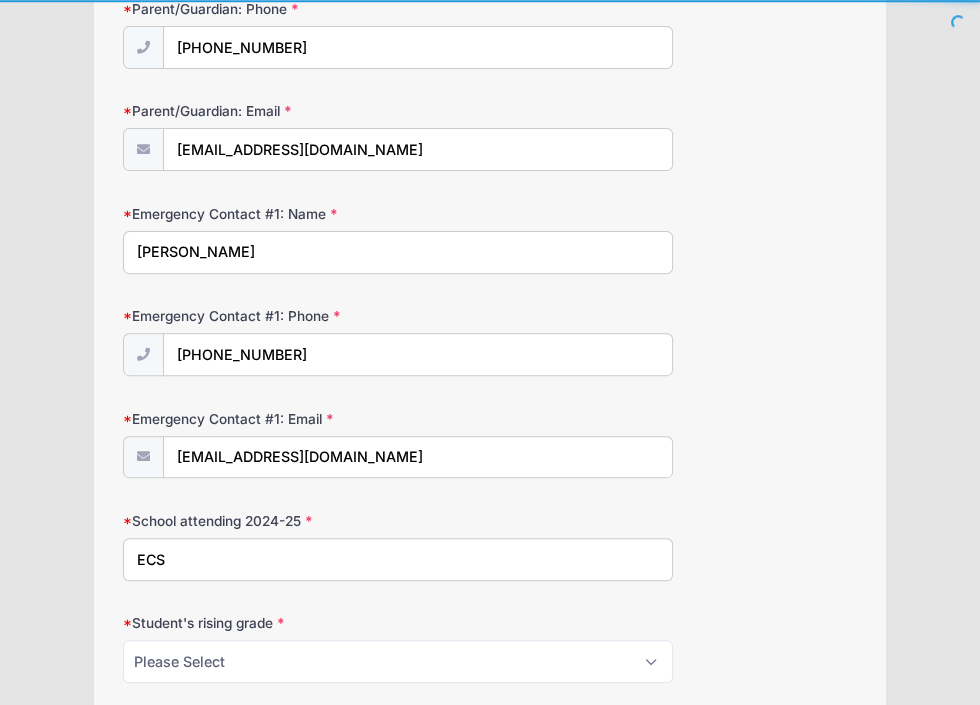 type on "ECS" 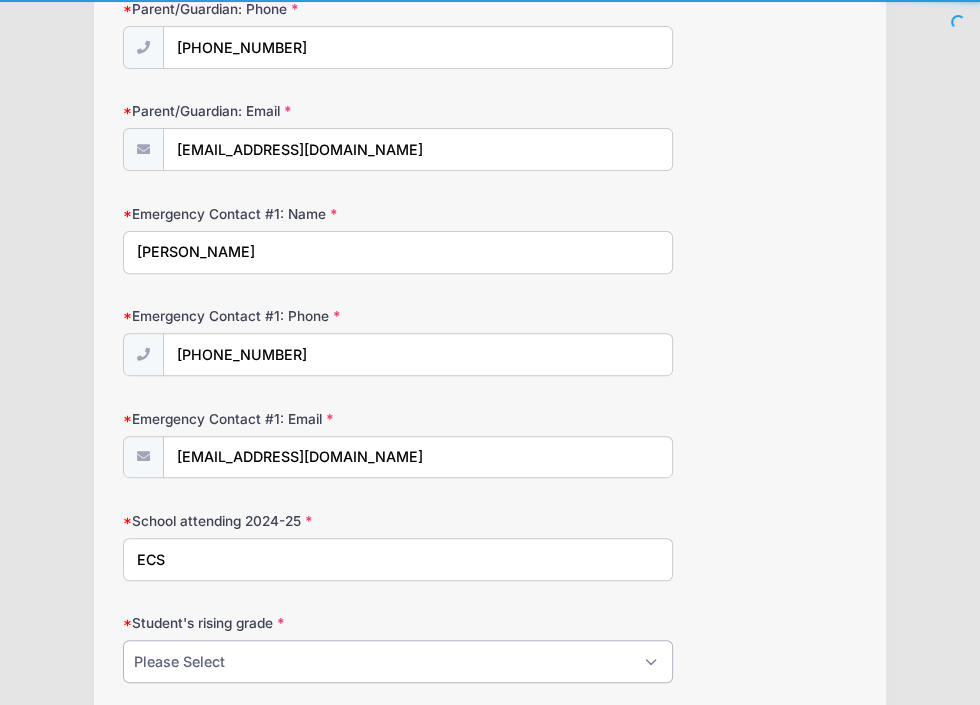 scroll, scrollTop: 533, scrollLeft: 0, axis: vertical 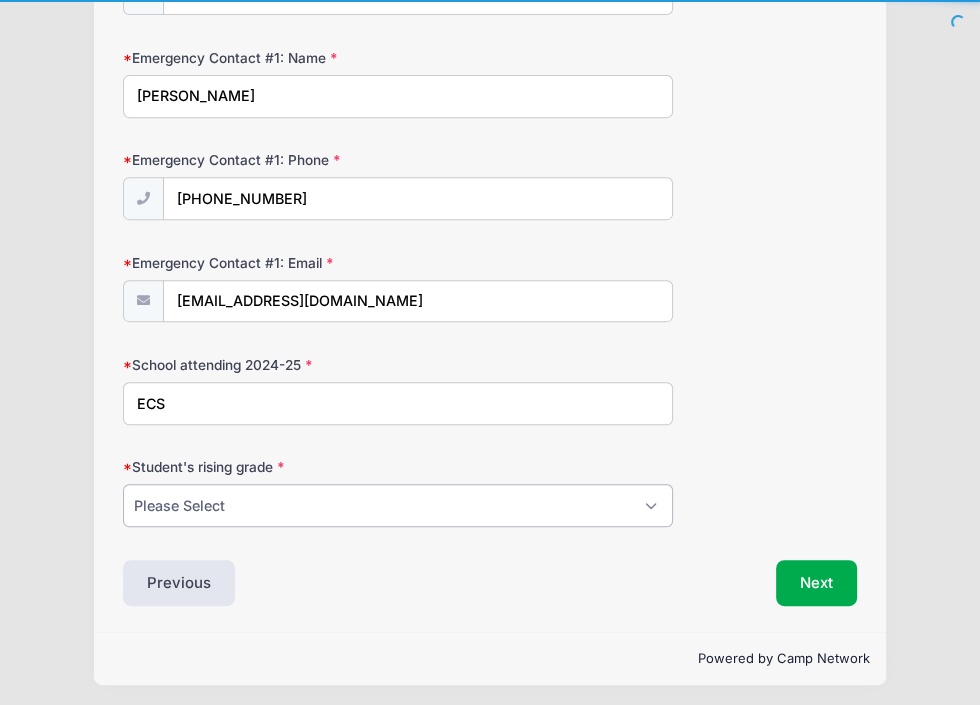 click on "Please Select K5
1st
2nd
3rd
4th
5th
6th
7th
8th" at bounding box center [398, 505] 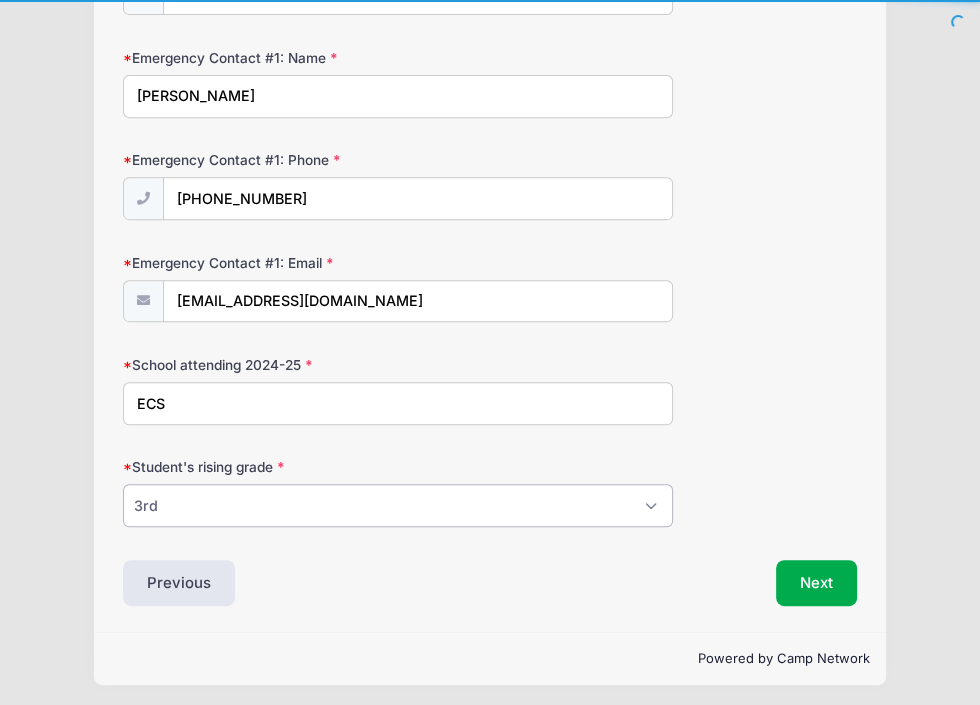 click on "3rd" at bounding box center [0, 0] 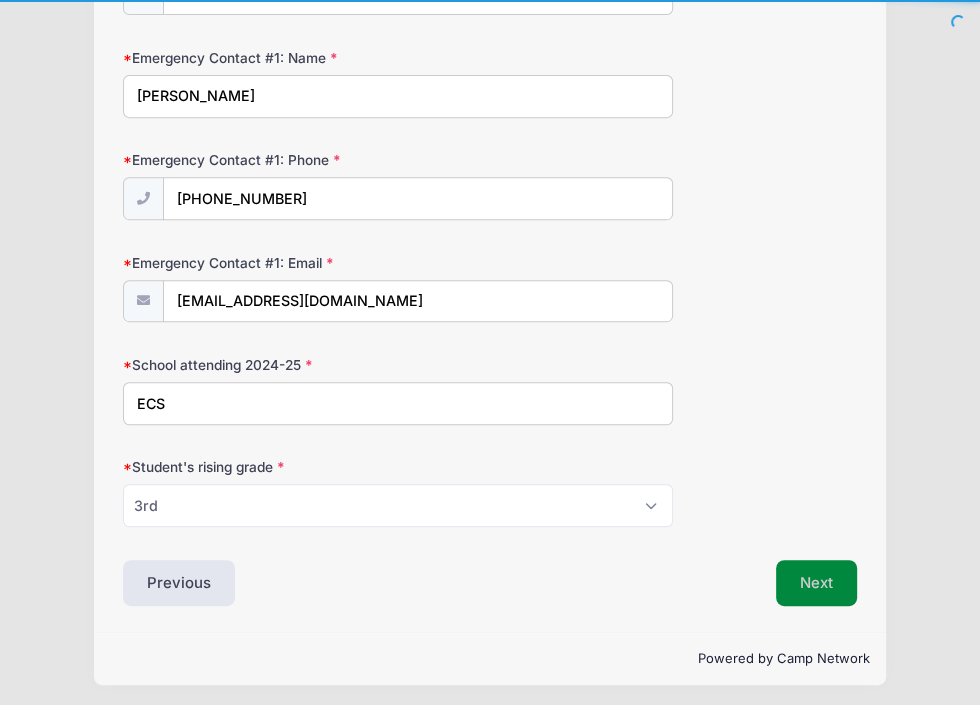 click on "Next" at bounding box center (816, 583) 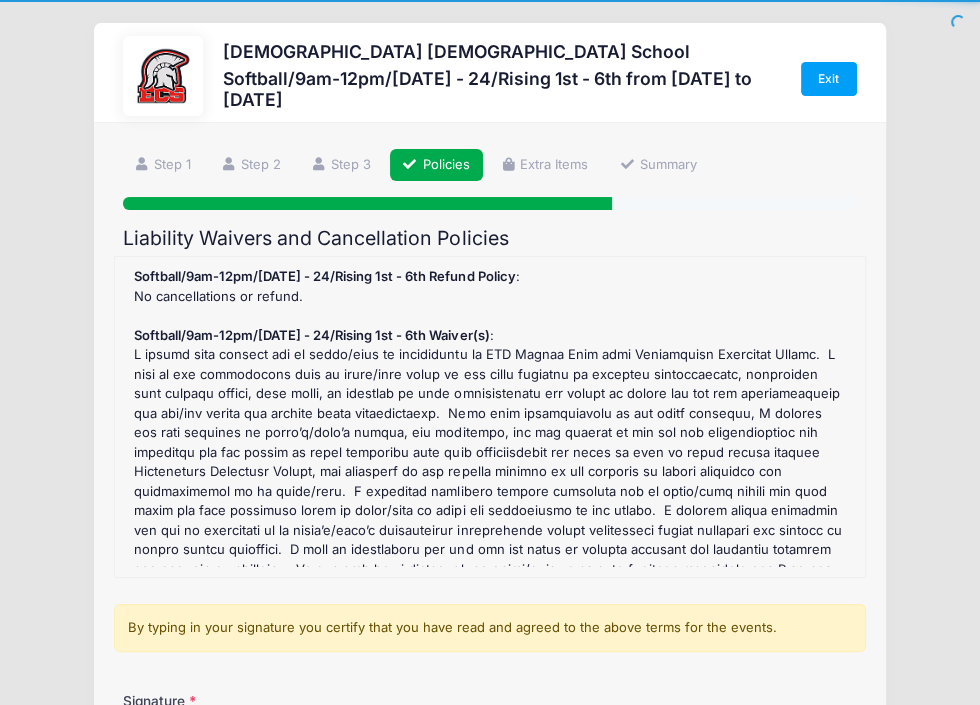 scroll, scrollTop: 0, scrollLeft: 0, axis: both 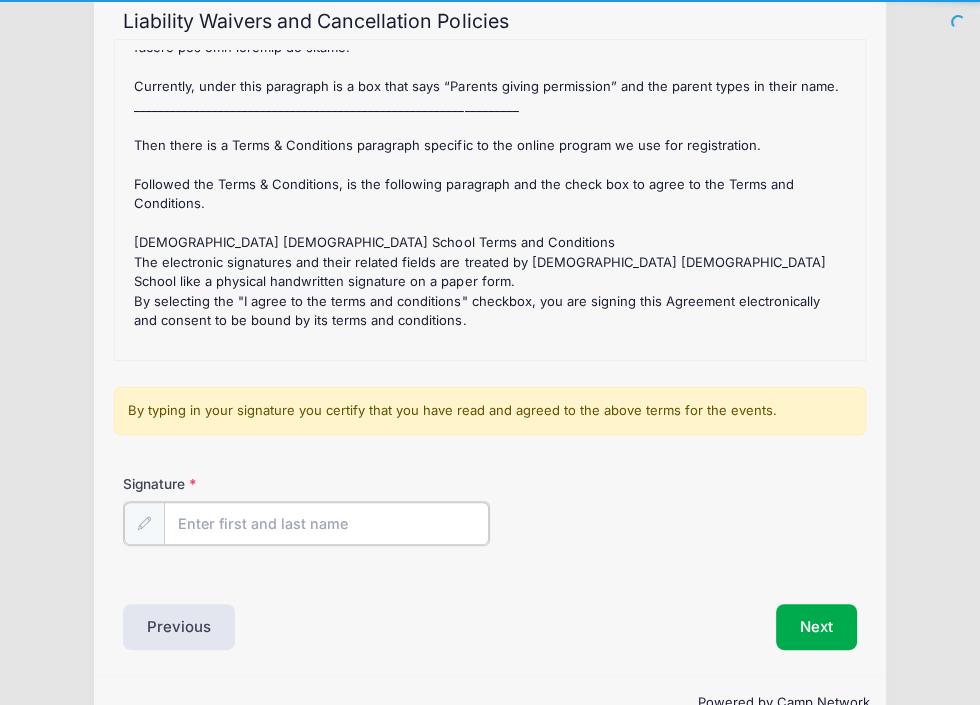 click on "Signature" at bounding box center (326, 523) 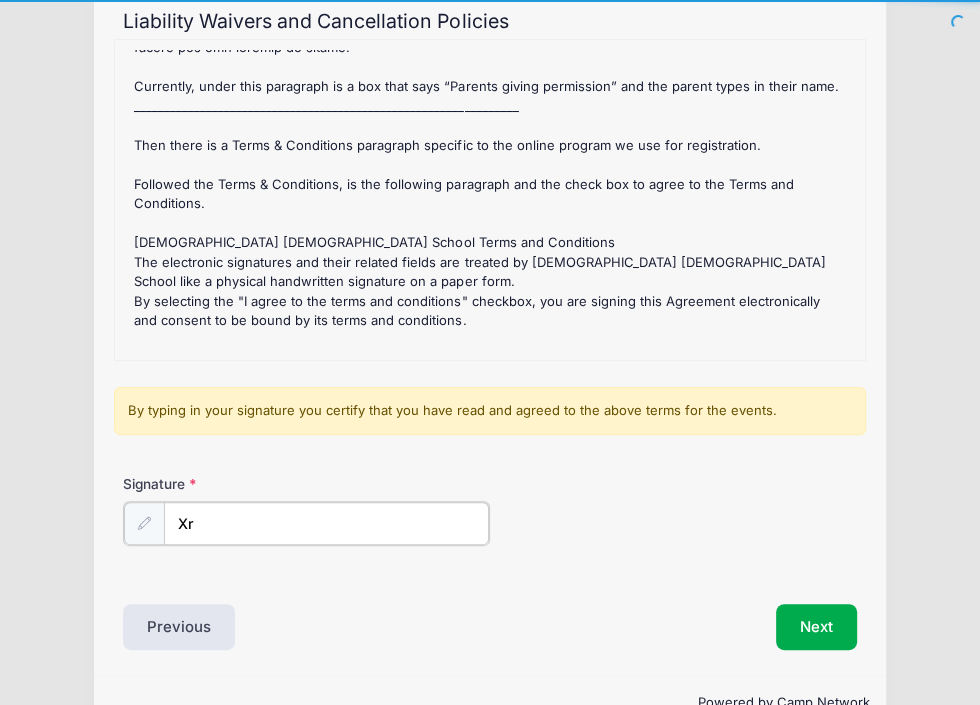 type on "X" 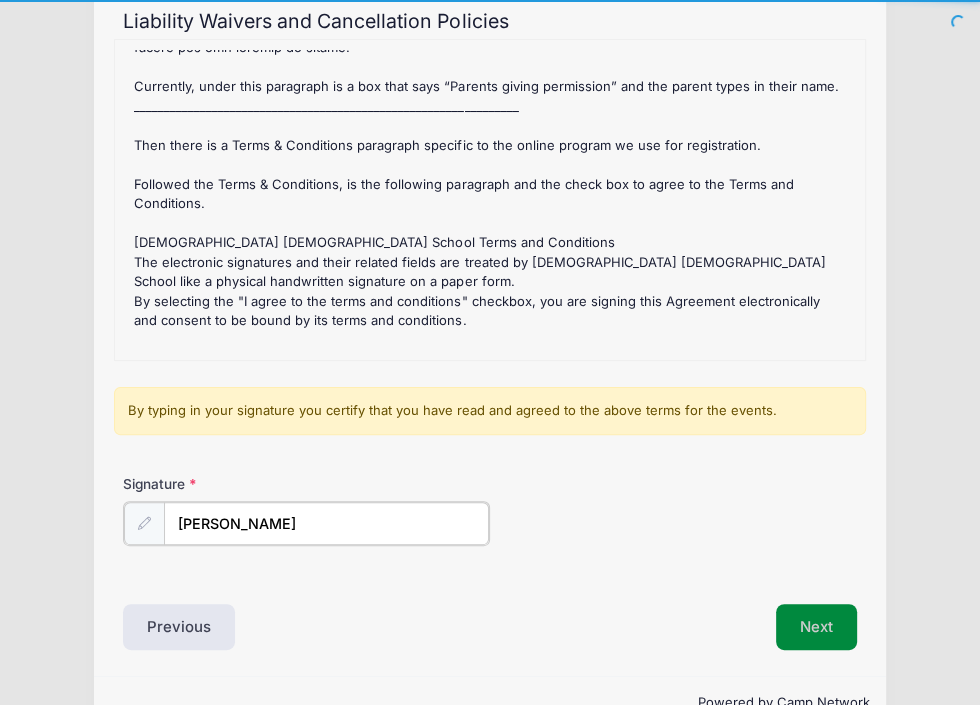 type on "Crystal Mansell" 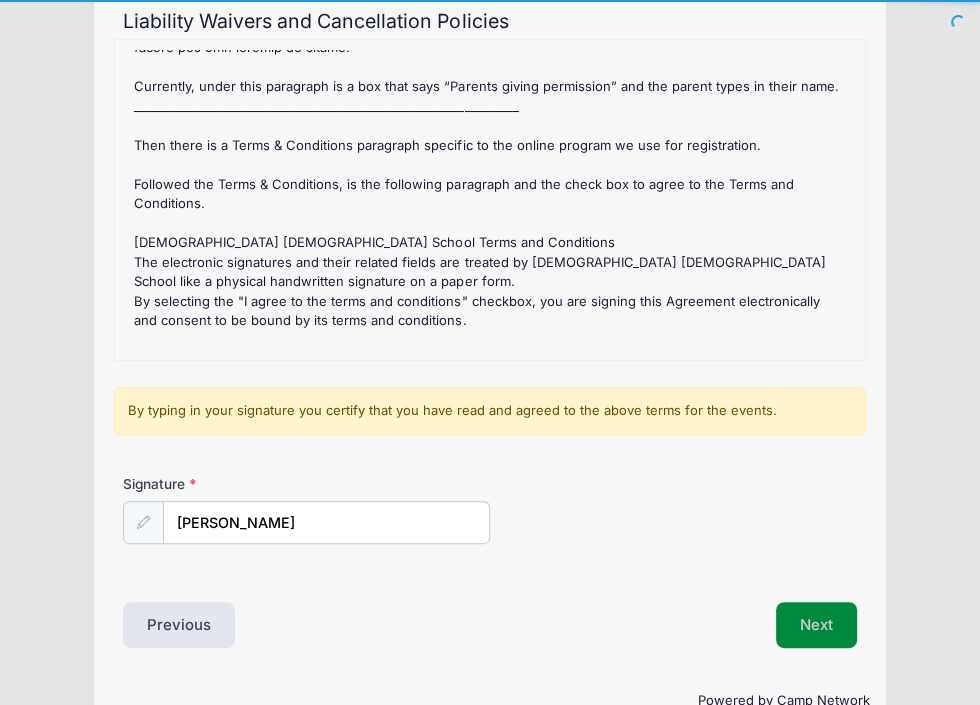 click on "Next" at bounding box center (816, 625) 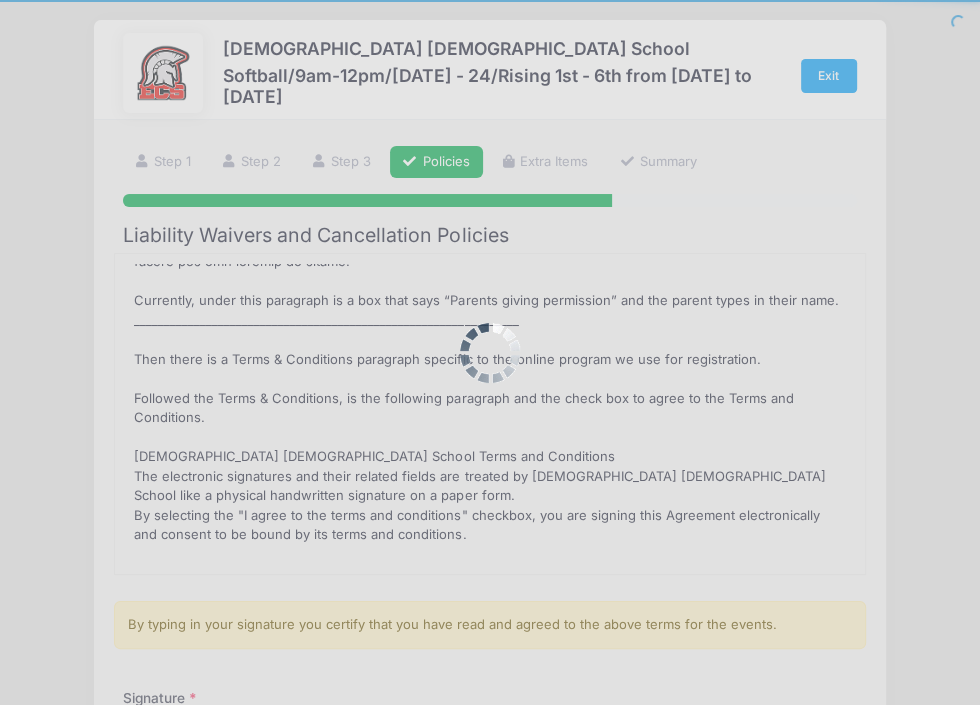 scroll, scrollTop: 0, scrollLeft: 0, axis: both 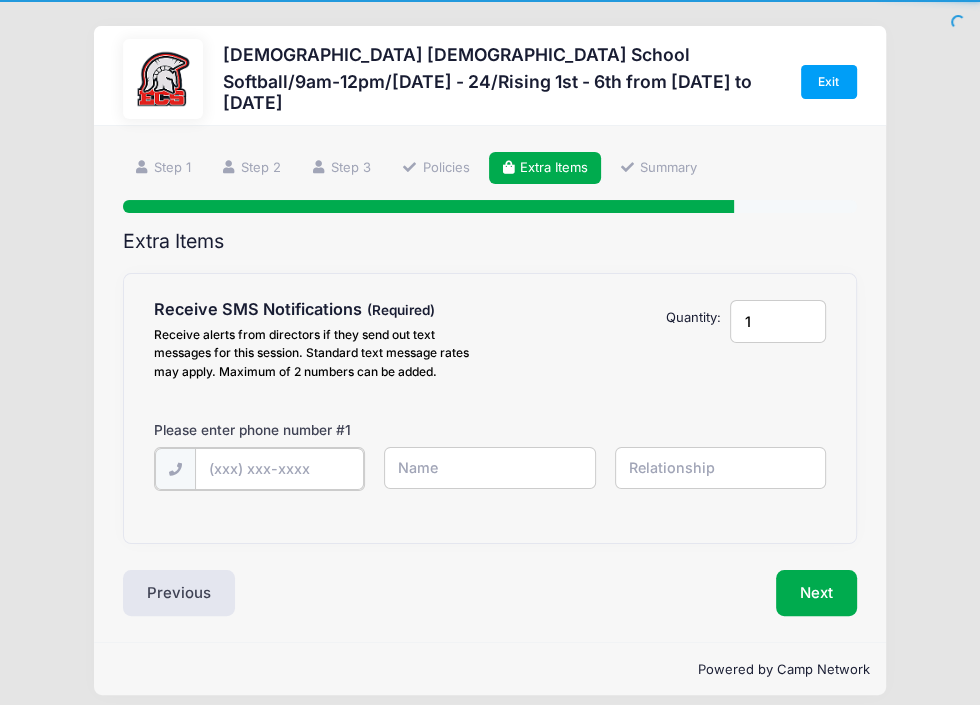 click at bounding box center [0, 0] 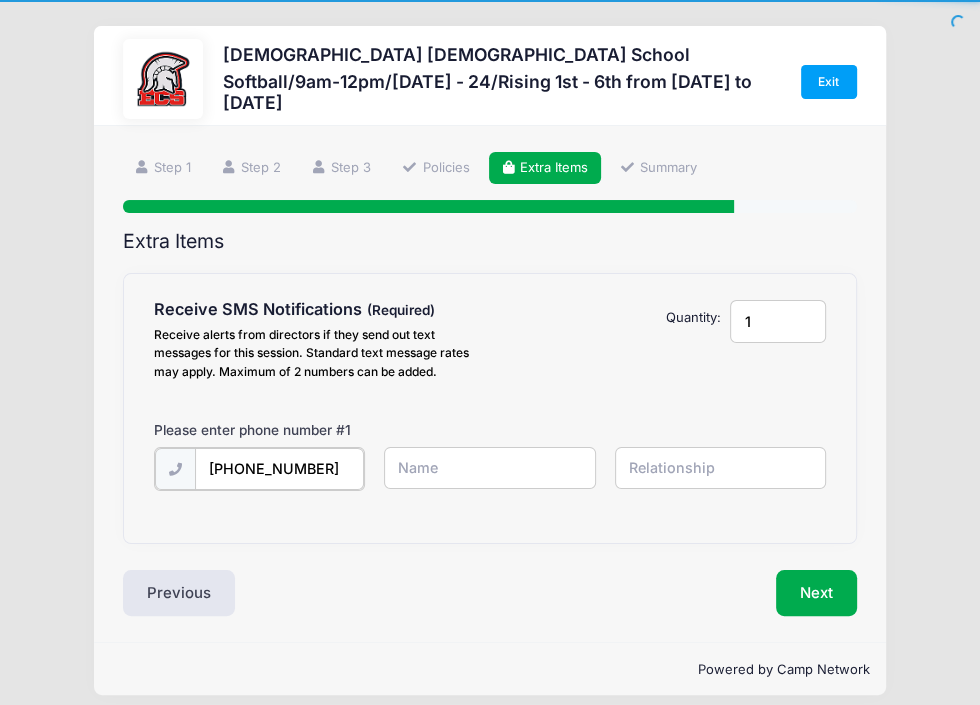 type on "(239) 210-8984" 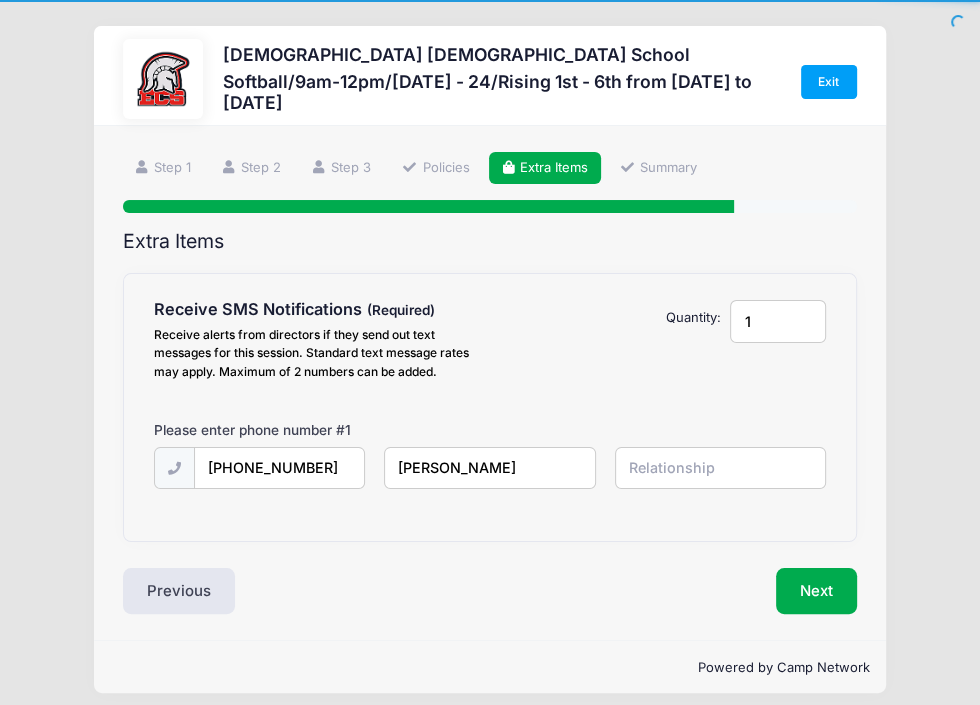 type on "Crystal Mansell" 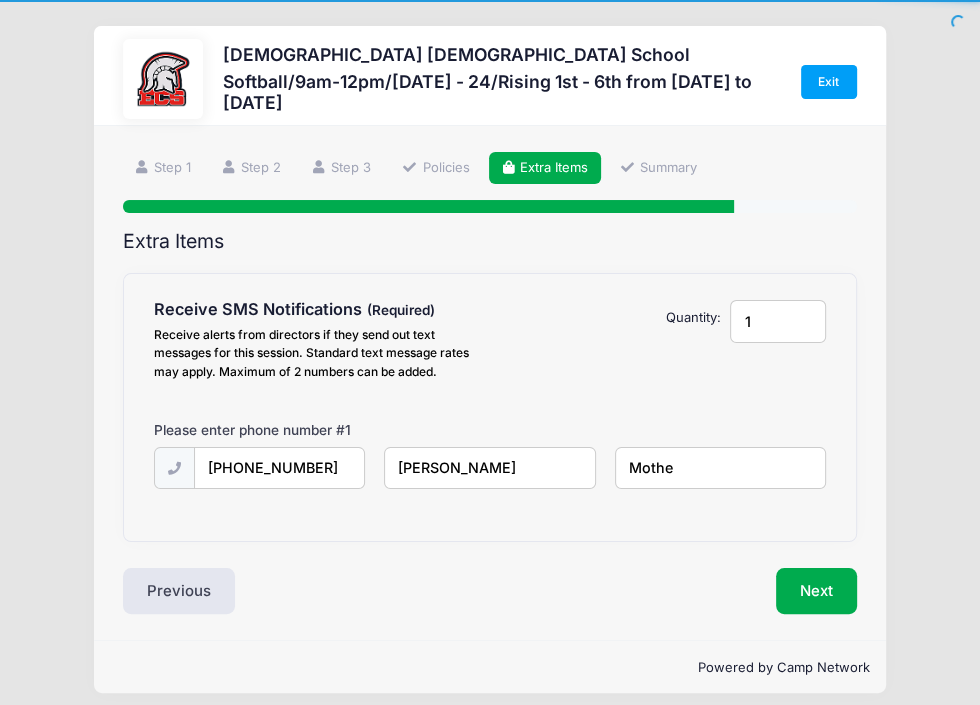type on "Mother" 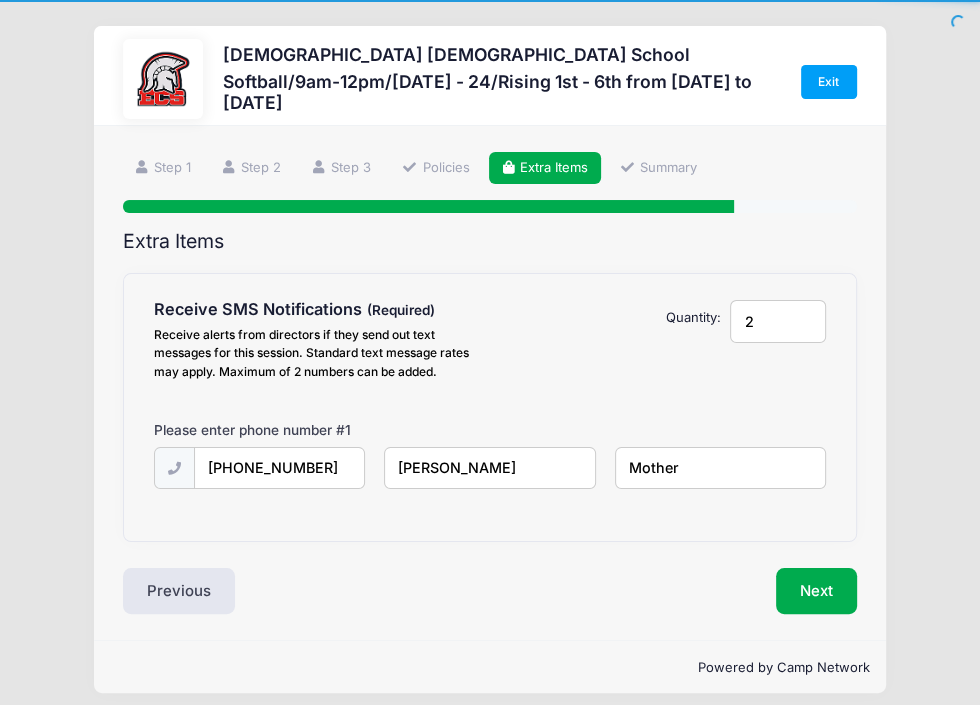 type on "2" 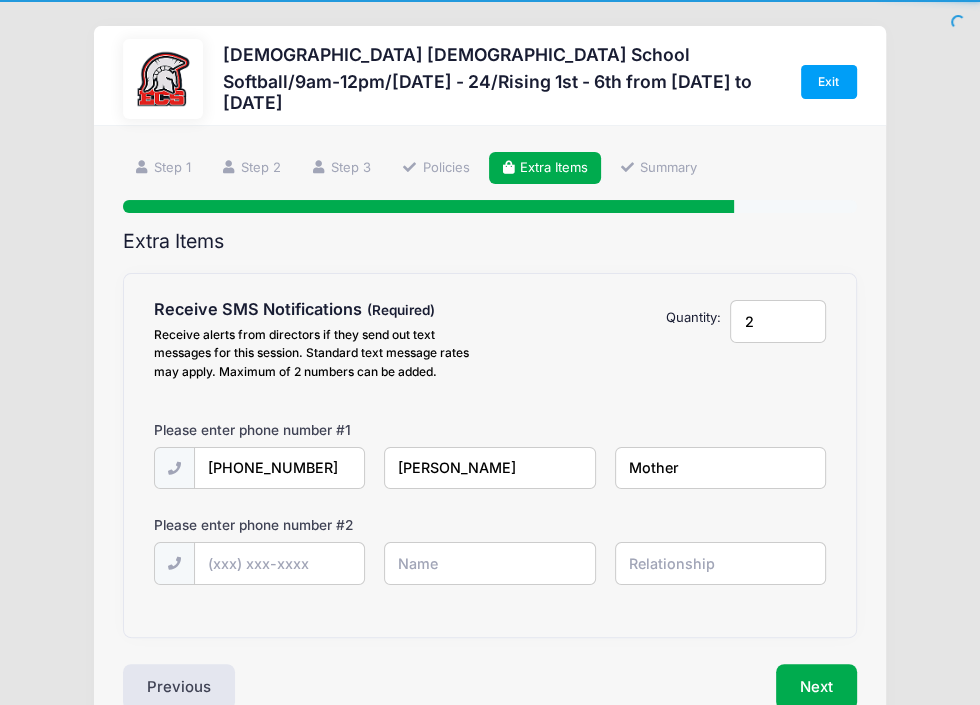 type on "Mother" 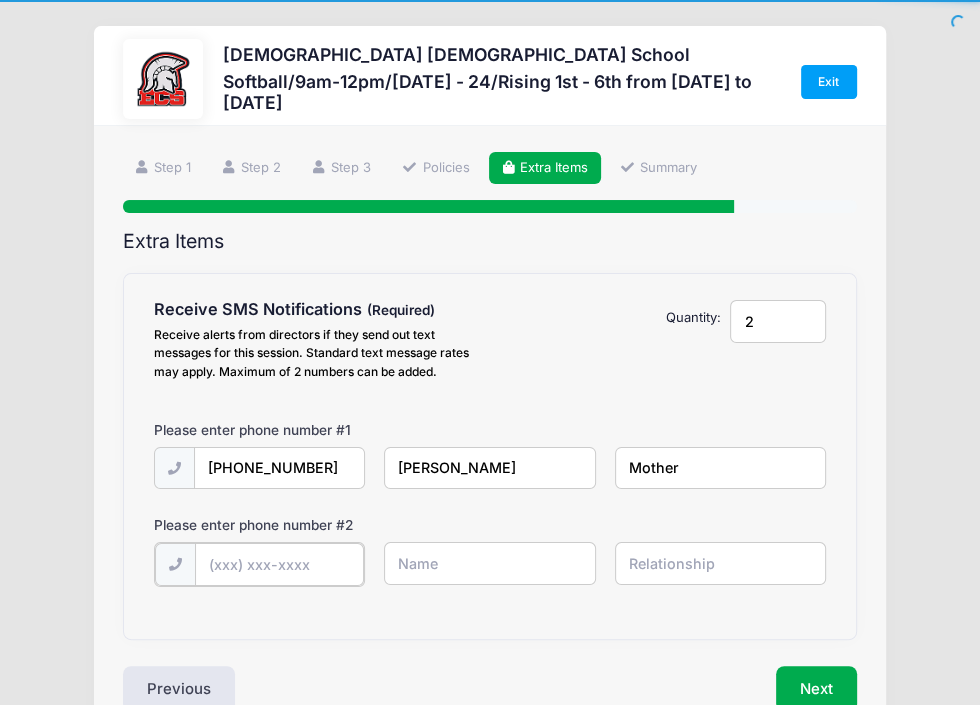 click at bounding box center [0, 0] 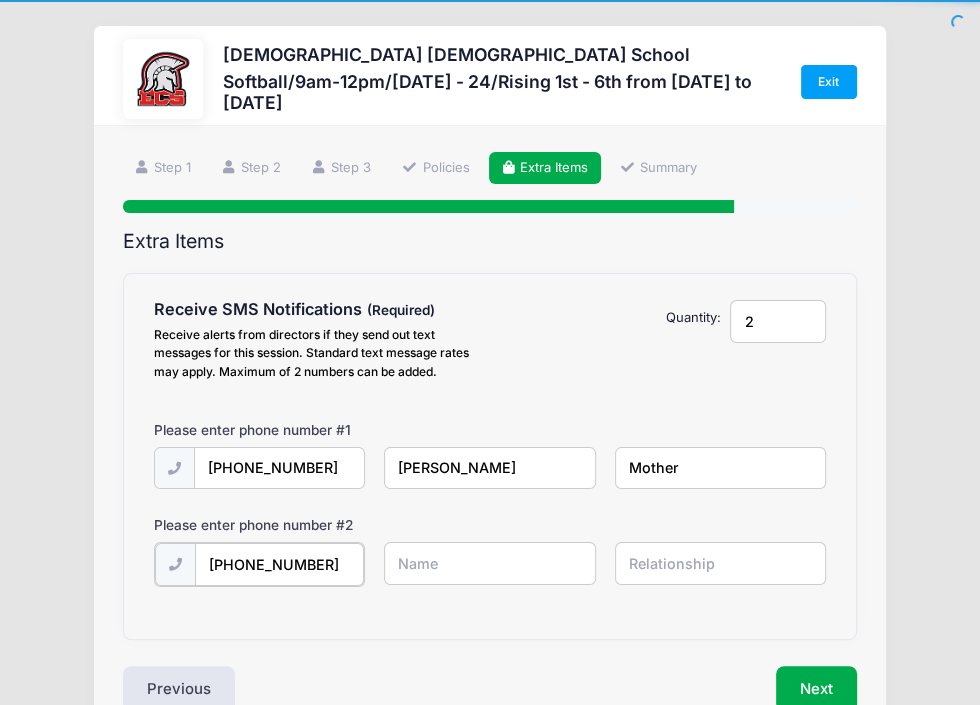 type on "(239) 210-8985" 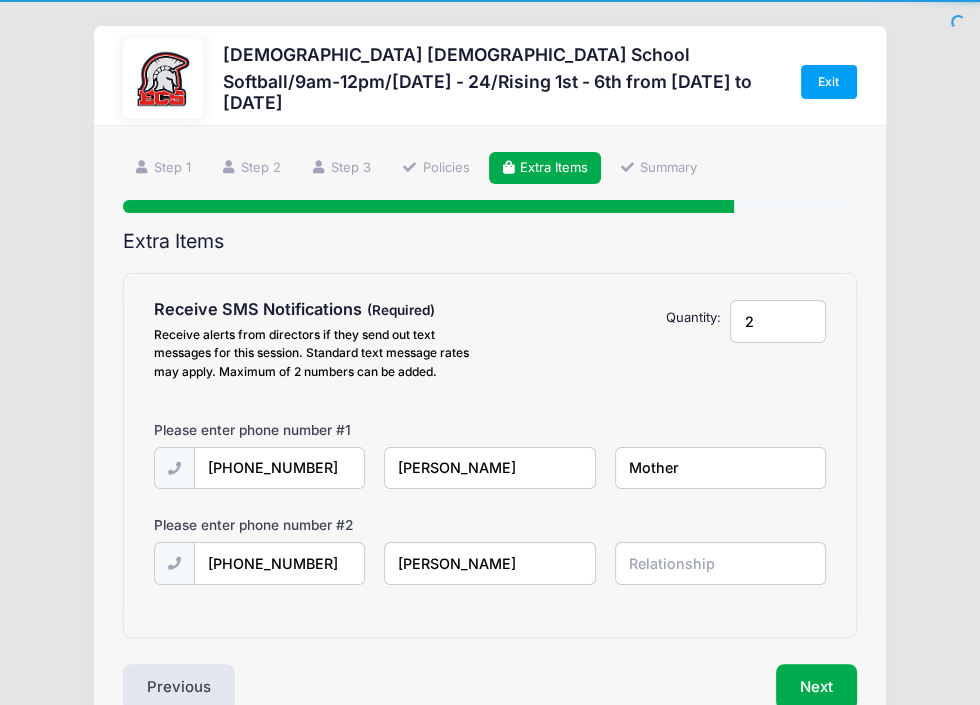 type on "Jeff Mansell" 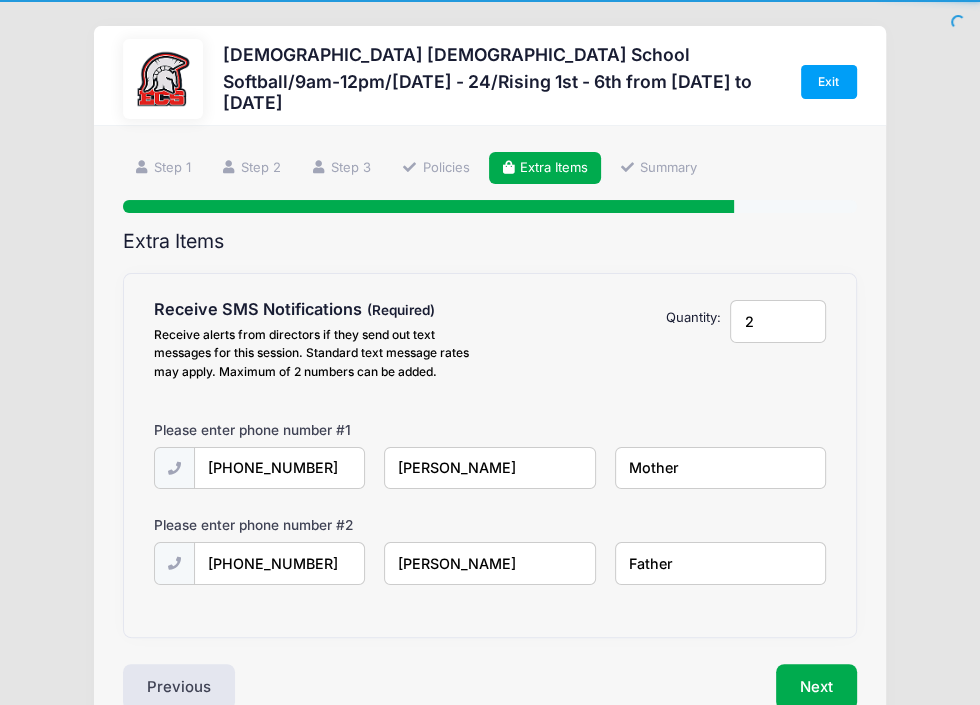 scroll, scrollTop: 107, scrollLeft: 0, axis: vertical 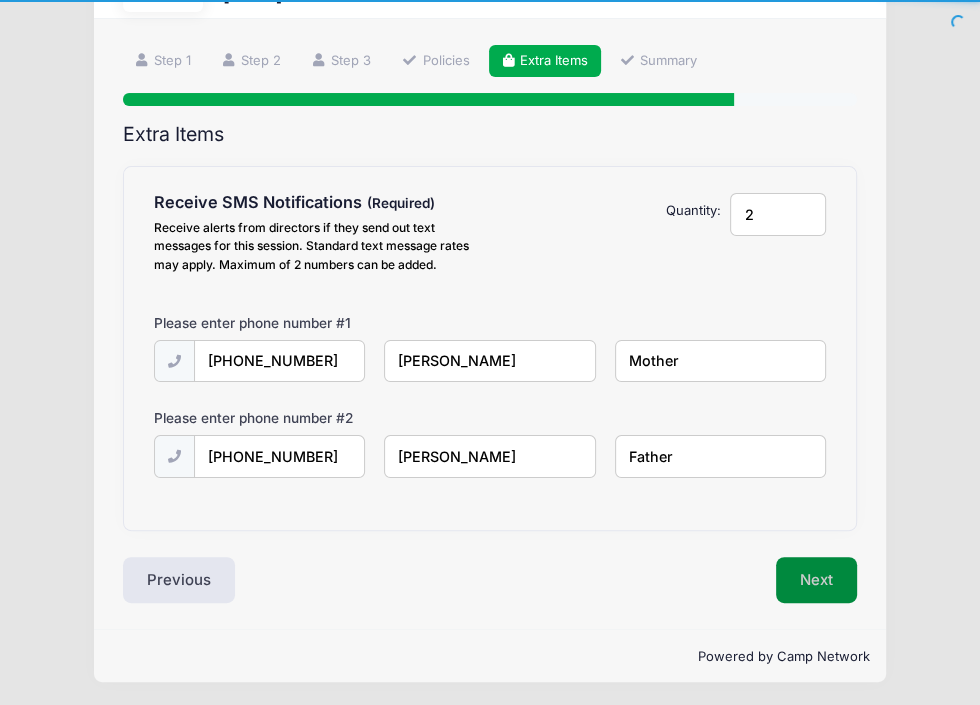 type on "Father" 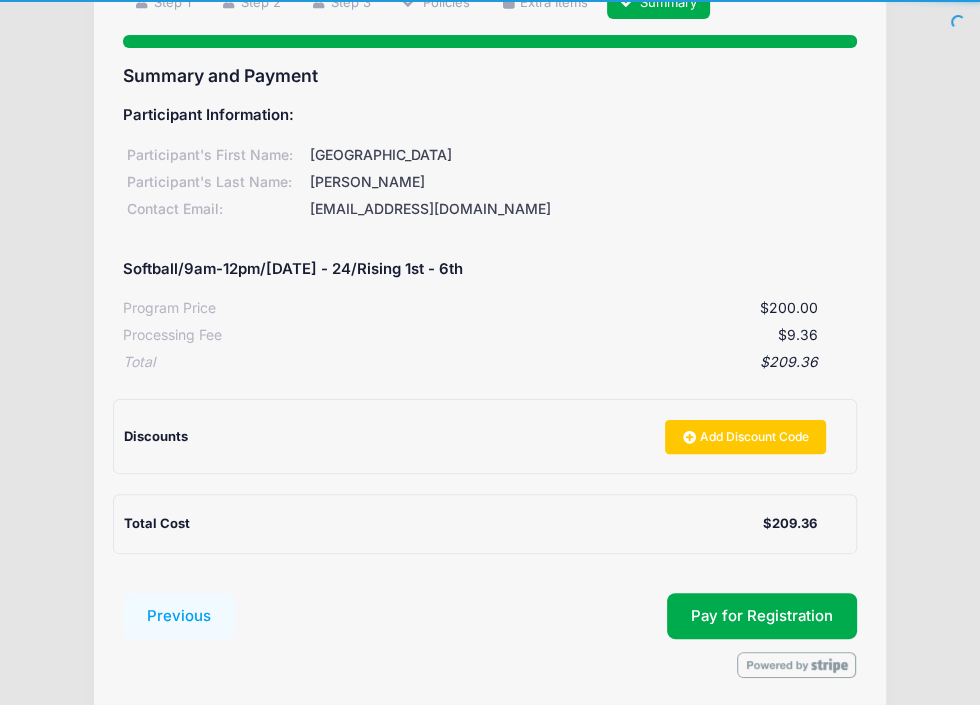 scroll, scrollTop: 241, scrollLeft: 0, axis: vertical 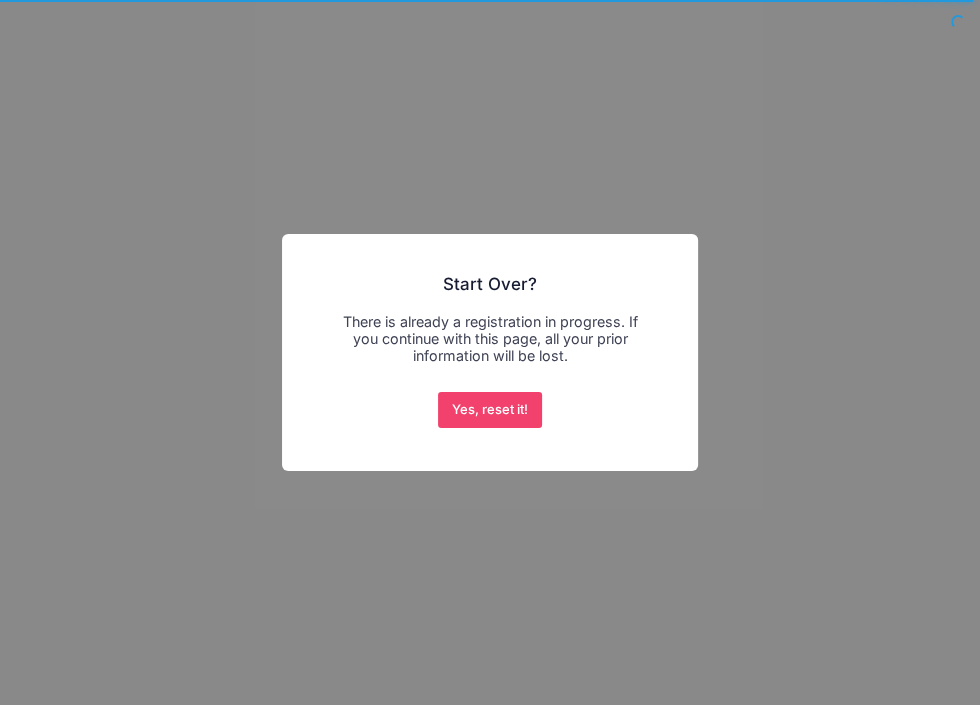 click on "× Start Over? There is already a registration in progress. If you continue with this page, all your prior information will be lost. Yes, reset it! No Cancel" at bounding box center [490, 352] 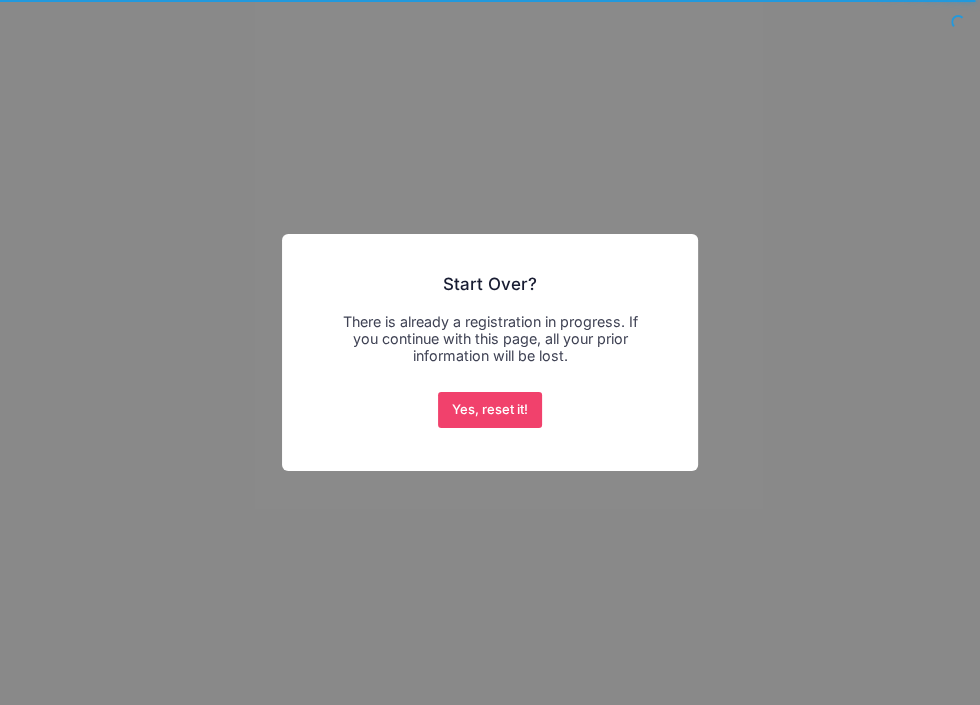 click on "× Start Over? There is already a registration in progress. If you continue with this page, all your prior information will be lost. Yes, reset it! No Cancel" at bounding box center [490, 352] 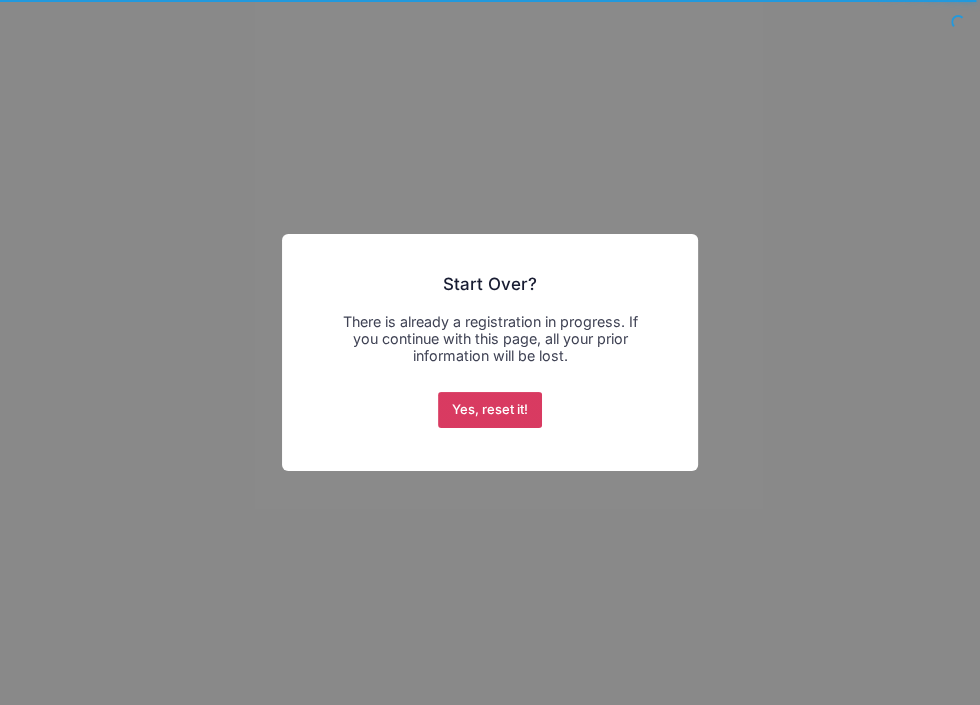 click on "Yes, reset it!" at bounding box center (490, 410) 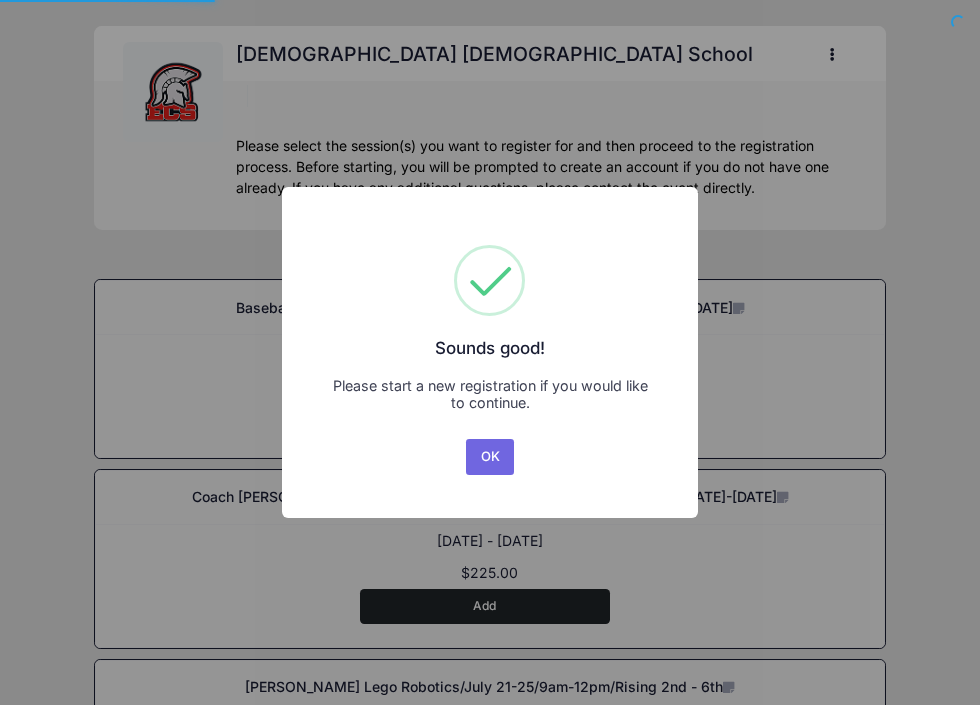 scroll, scrollTop: 0, scrollLeft: 0, axis: both 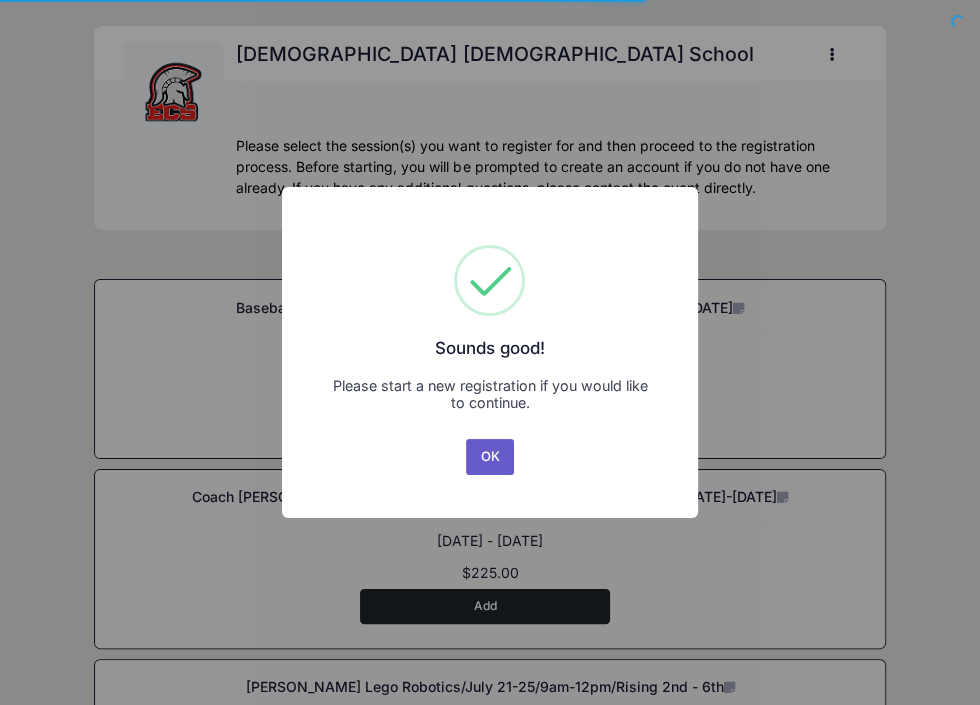 click on "OK" at bounding box center (490, 457) 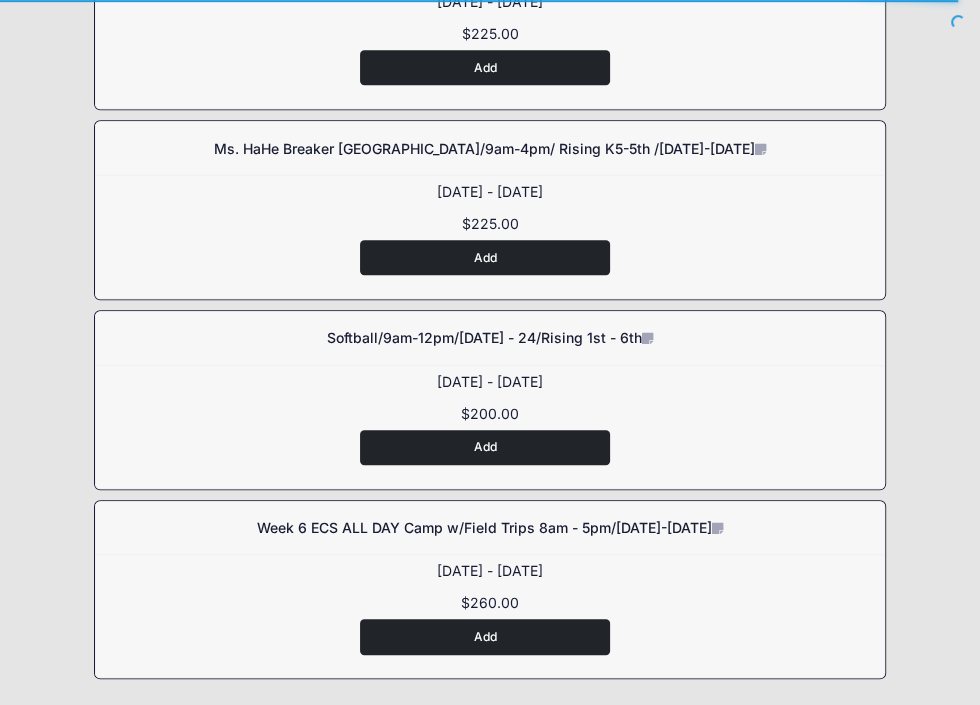 scroll, scrollTop: 916, scrollLeft: 0, axis: vertical 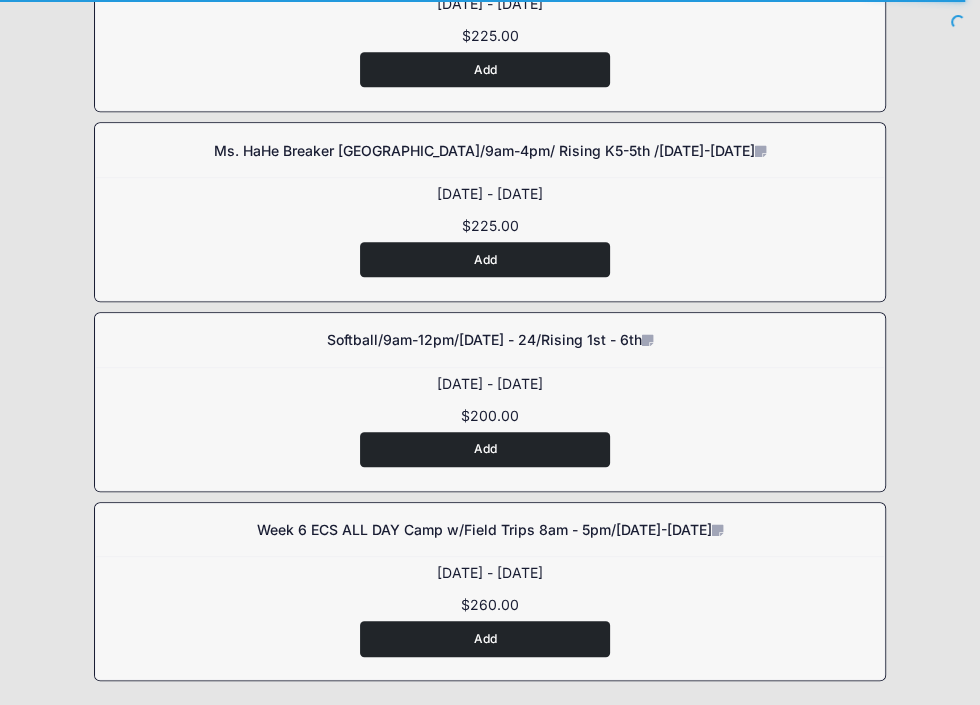 click on "Add" at bounding box center (485, 449) 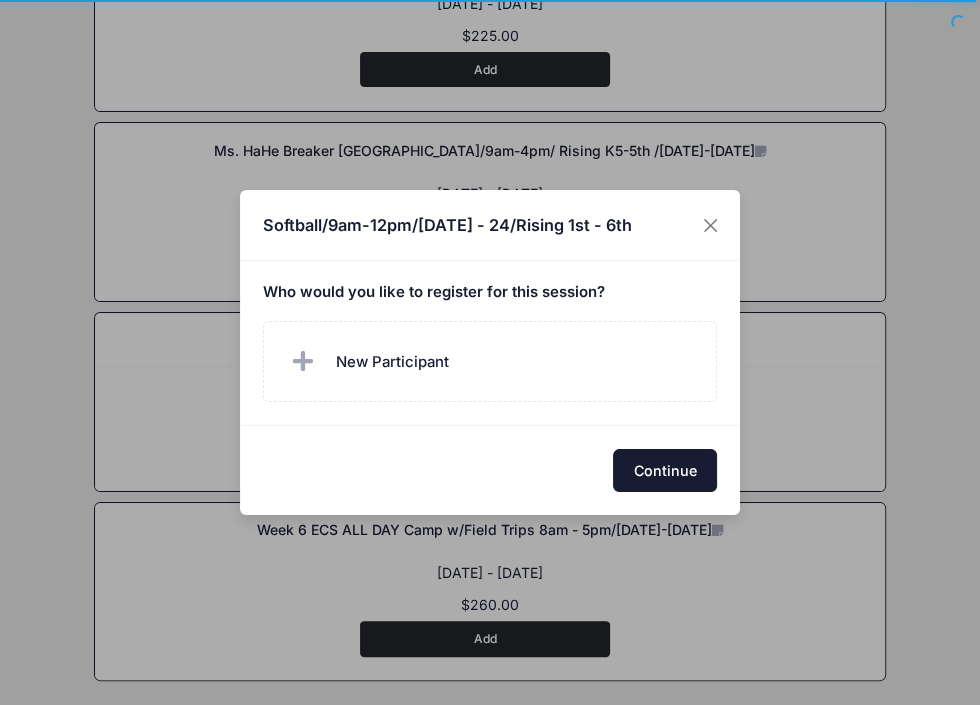 click on "Continue" at bounding box center [665, 470] 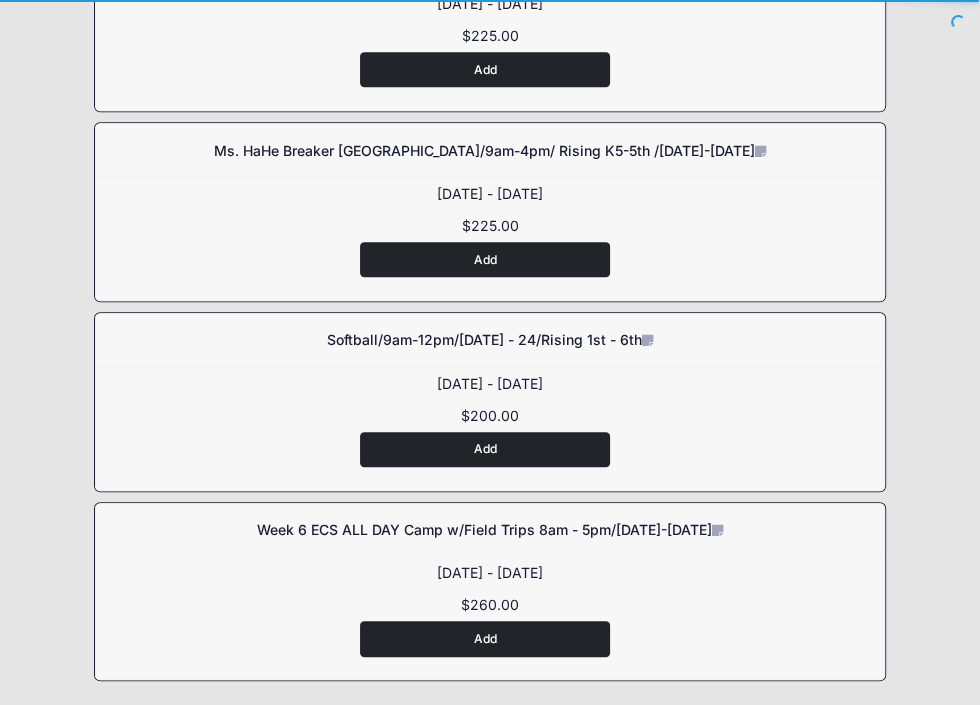 click on "Add" at bounding box center [485, 449] 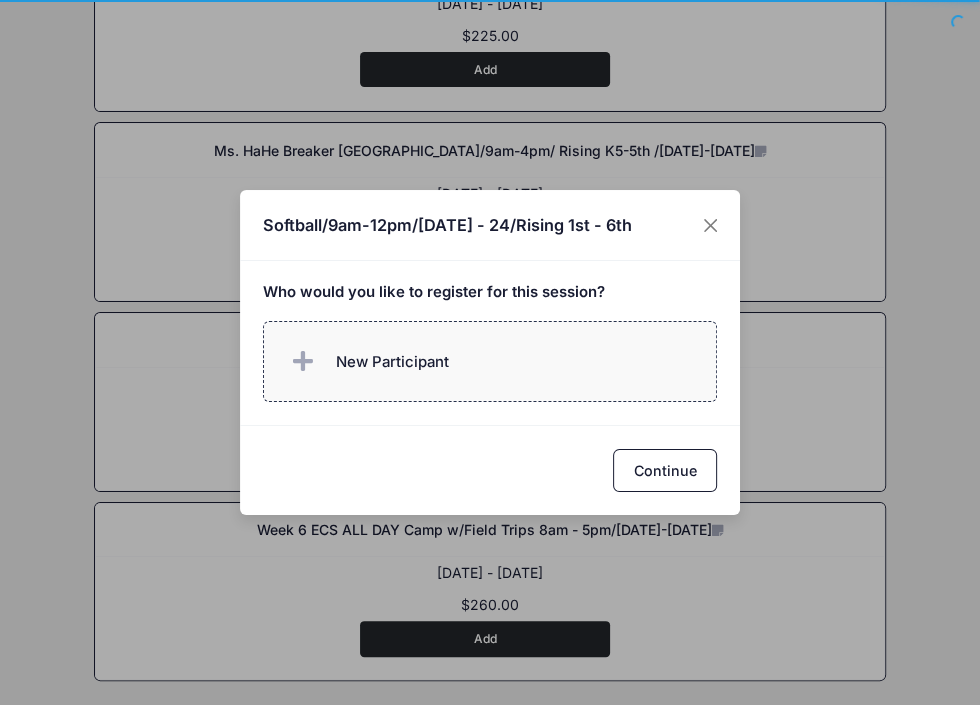 click on "New Participant" at bounding box center (392, 362) 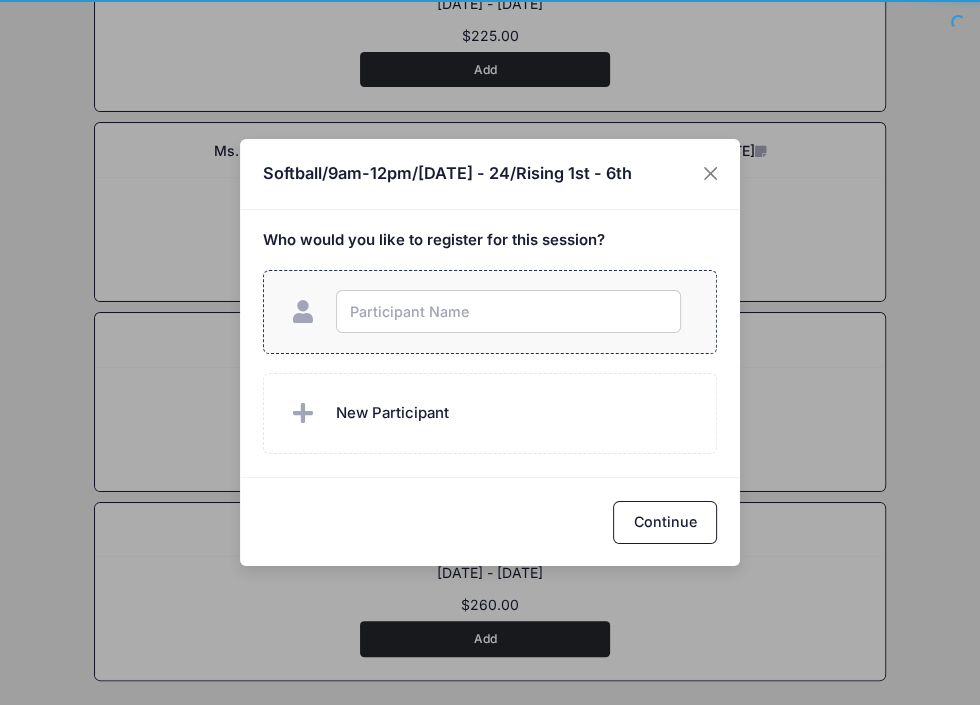 click at bounding box center [508, 311] 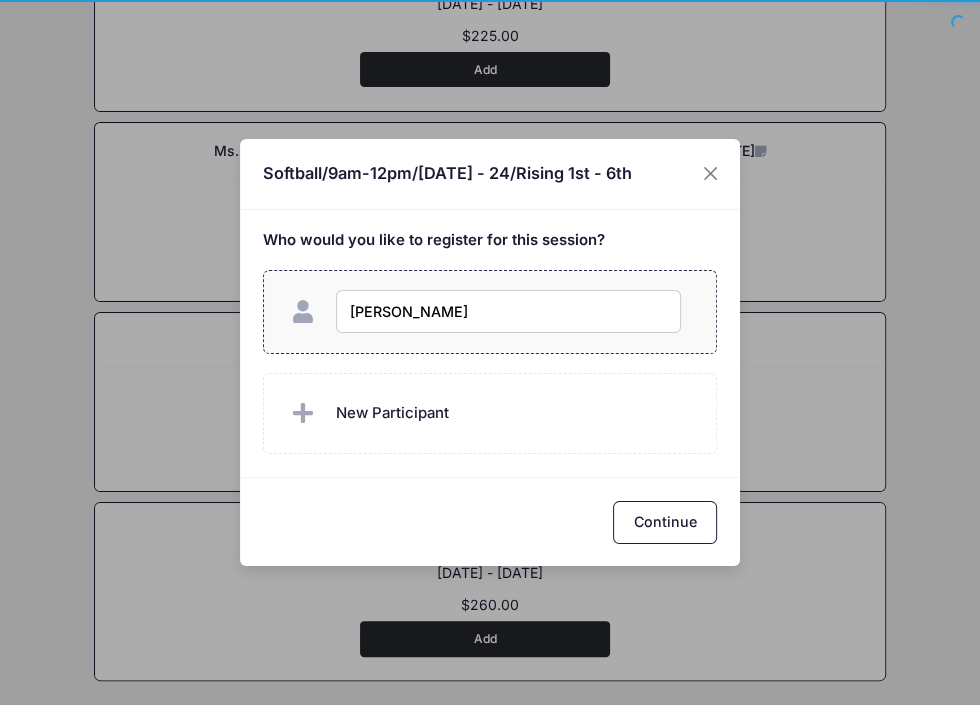 type on "[PERSON_NAME]" 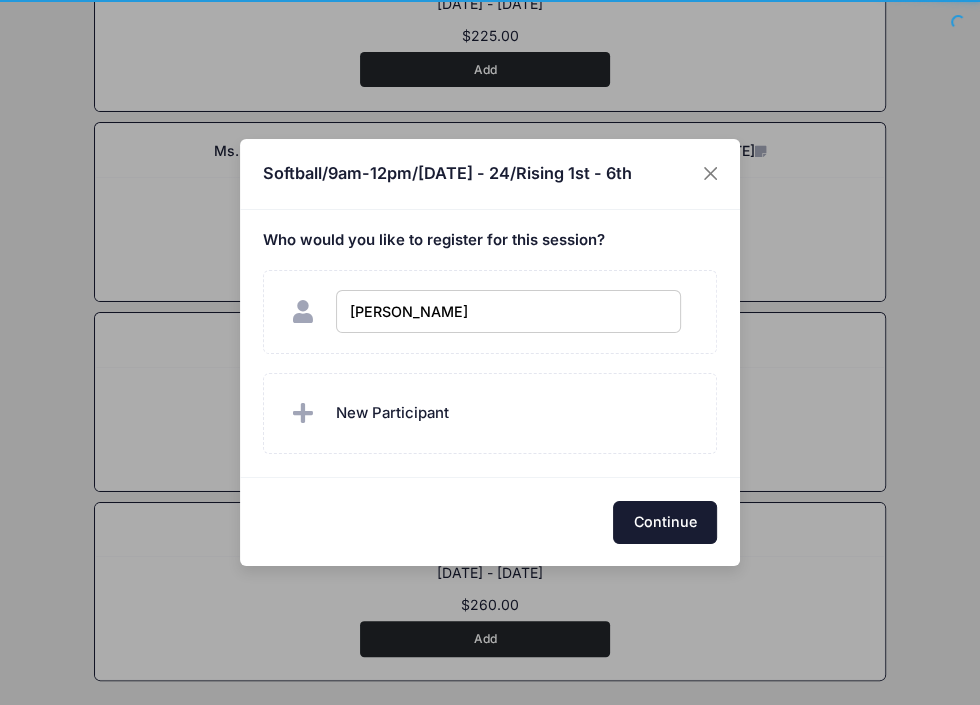 checkbox on "true" 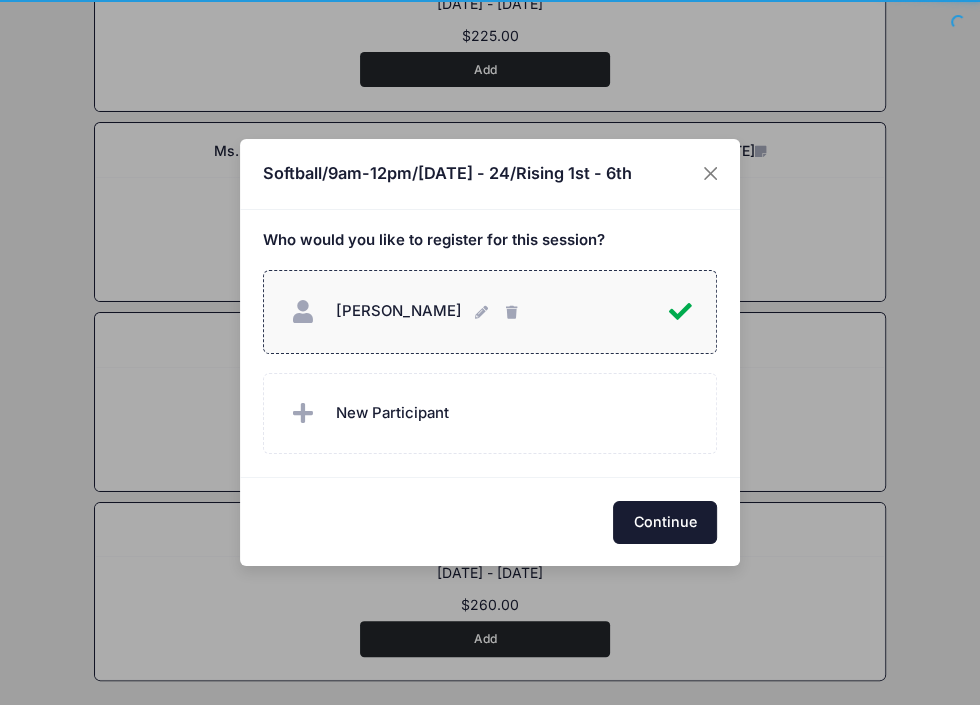 click on "Continue" at bounding box center [665, 522] 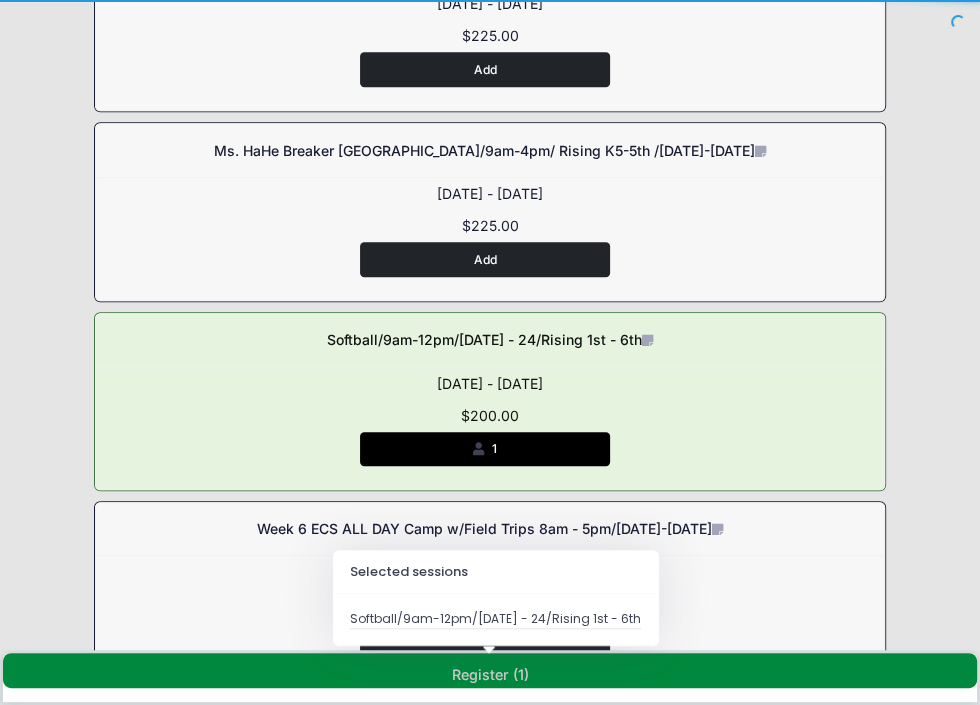 click on "Register ( 1 )" at bounding box center [490, 670] 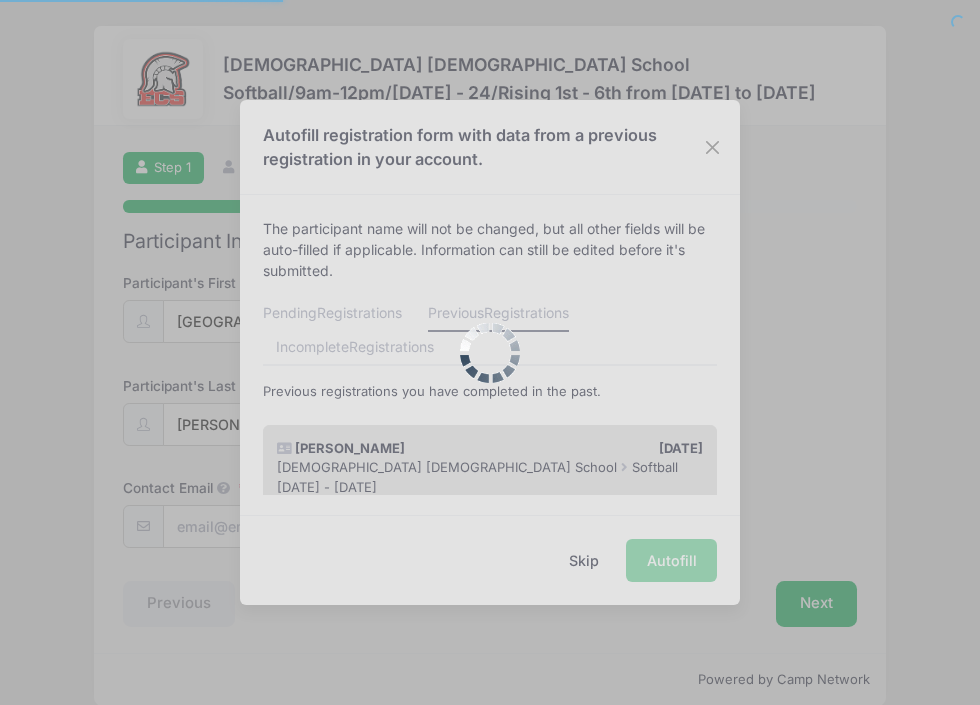 scroll, scrollTop: 0, scrollLeft: 0, axis: both 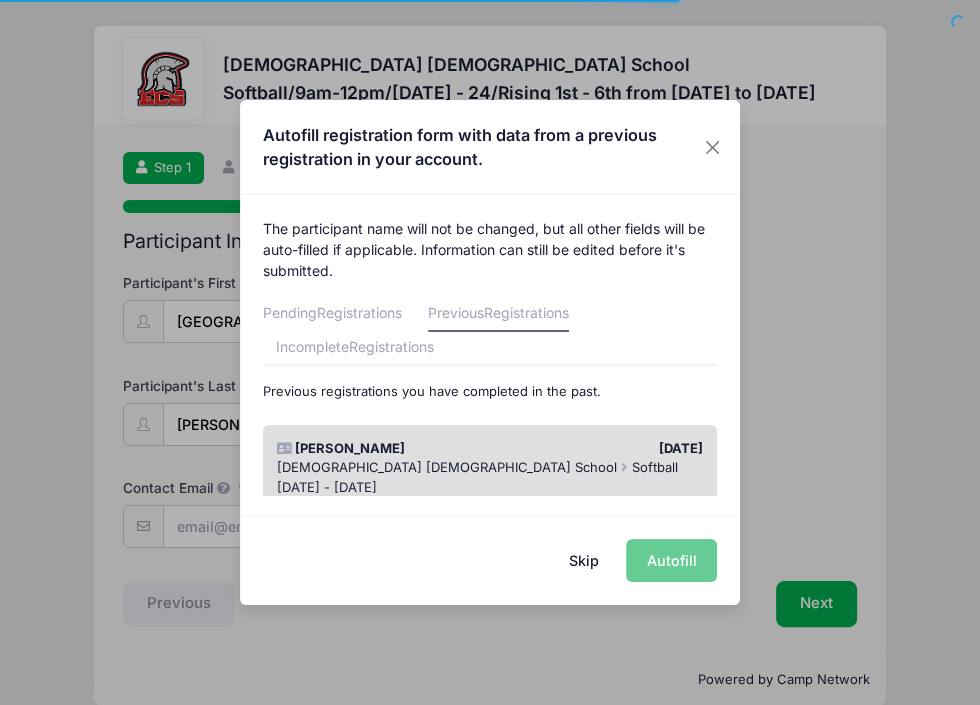 click at bounding box center [624, 467] 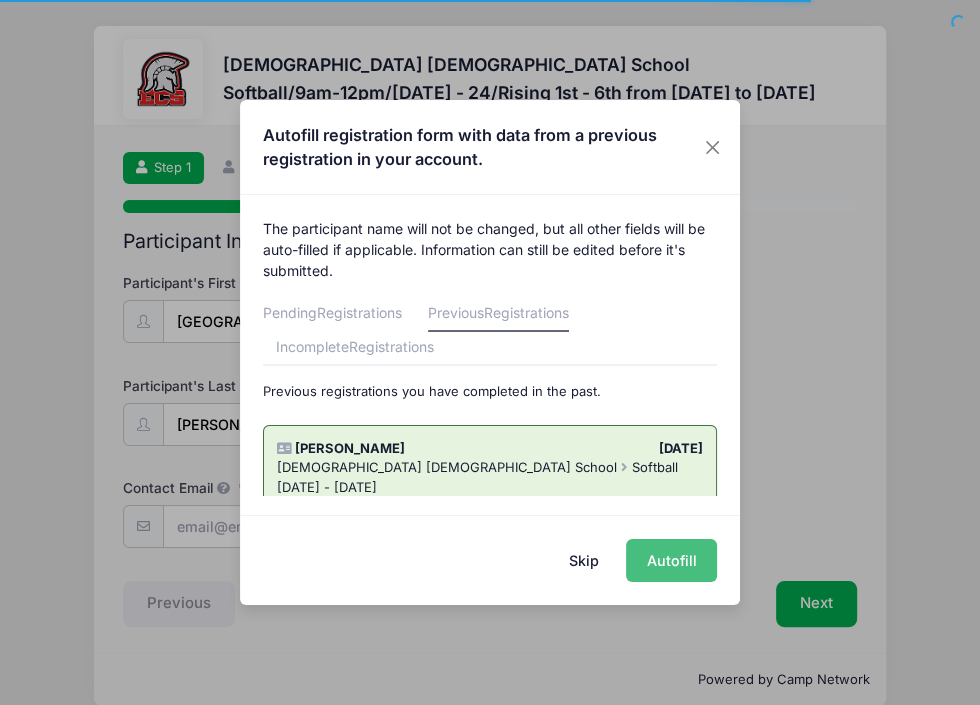 click on "Autofill" at bounding box center [671, 560] 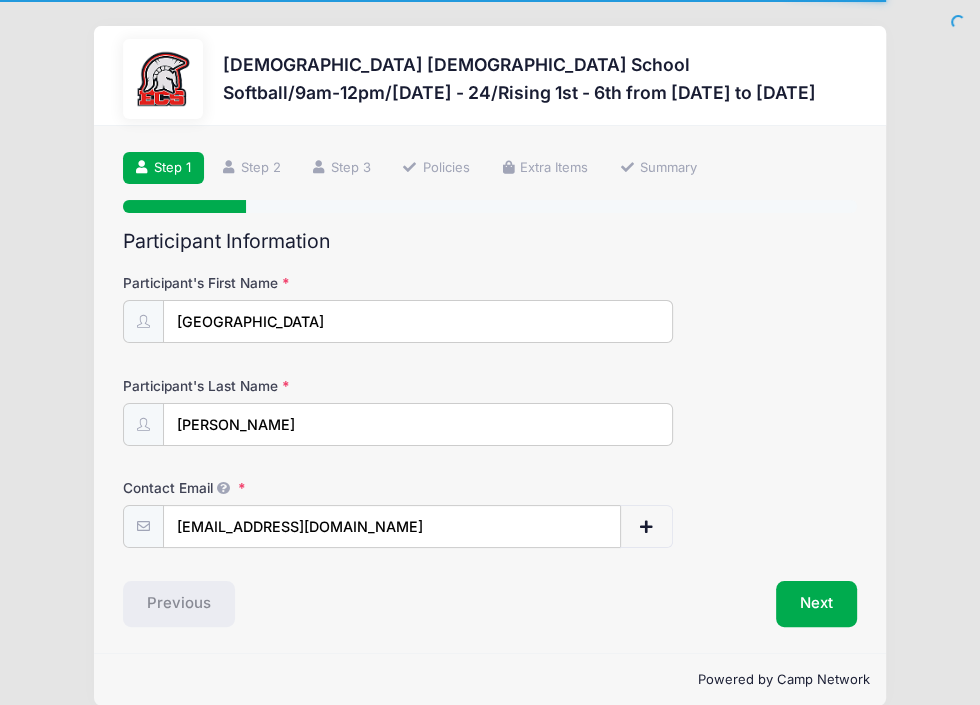 scroll, scrollTop: 23, scrollLeft: 0, axis: vertical 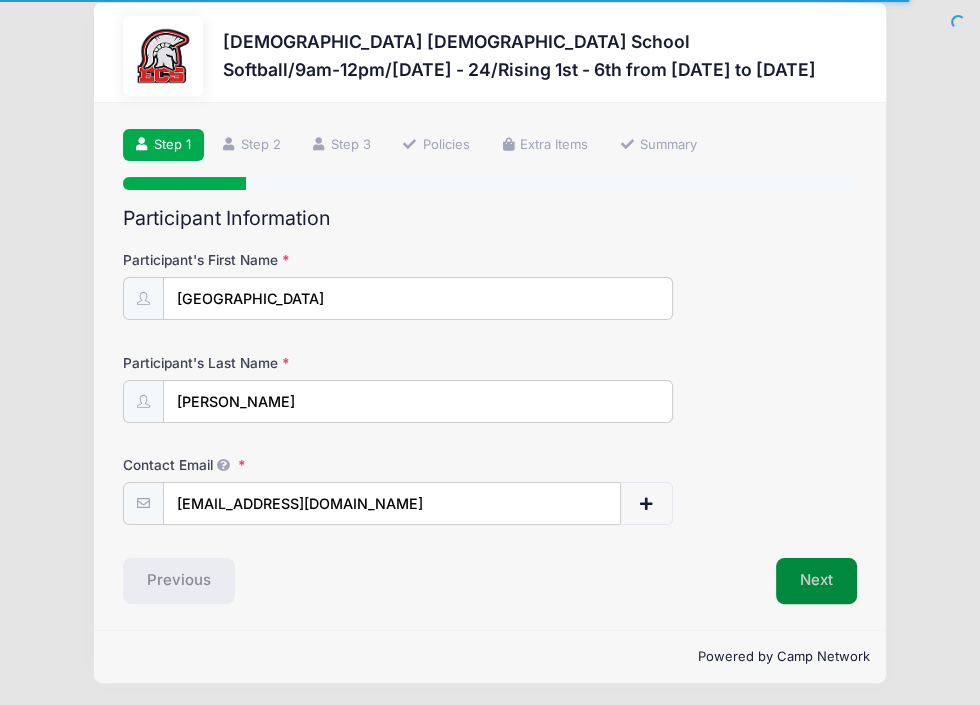 click on "Next" at bounding box center [816, 581] 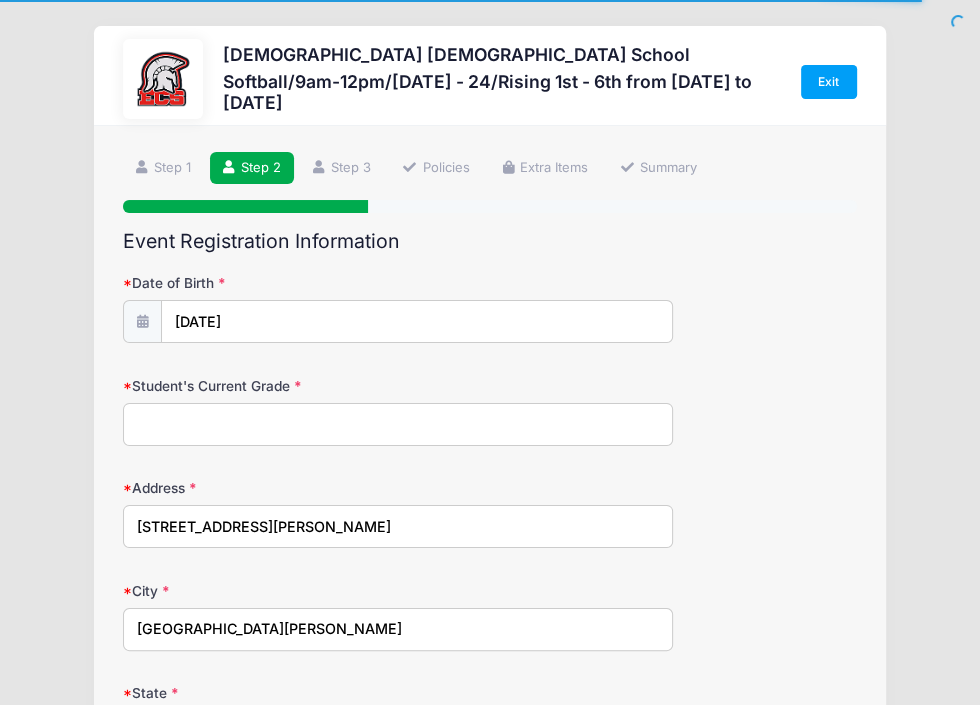 scroll, scrollTop: 0, scrollLeft: 0, axis: both 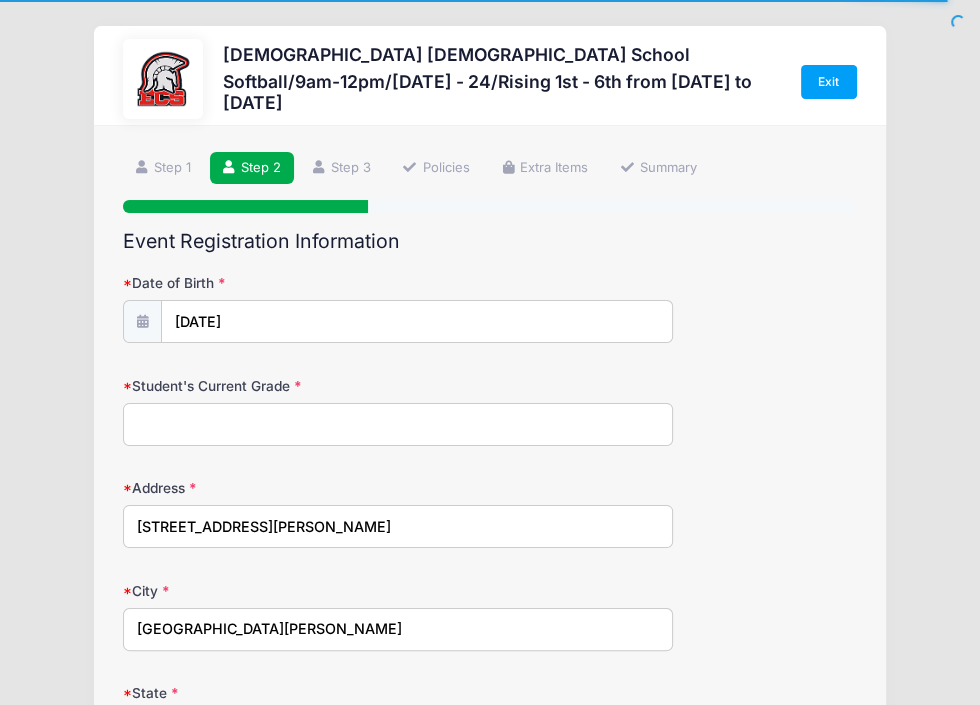 click on "Student's Current Grade" at bounding box center [398, 424] 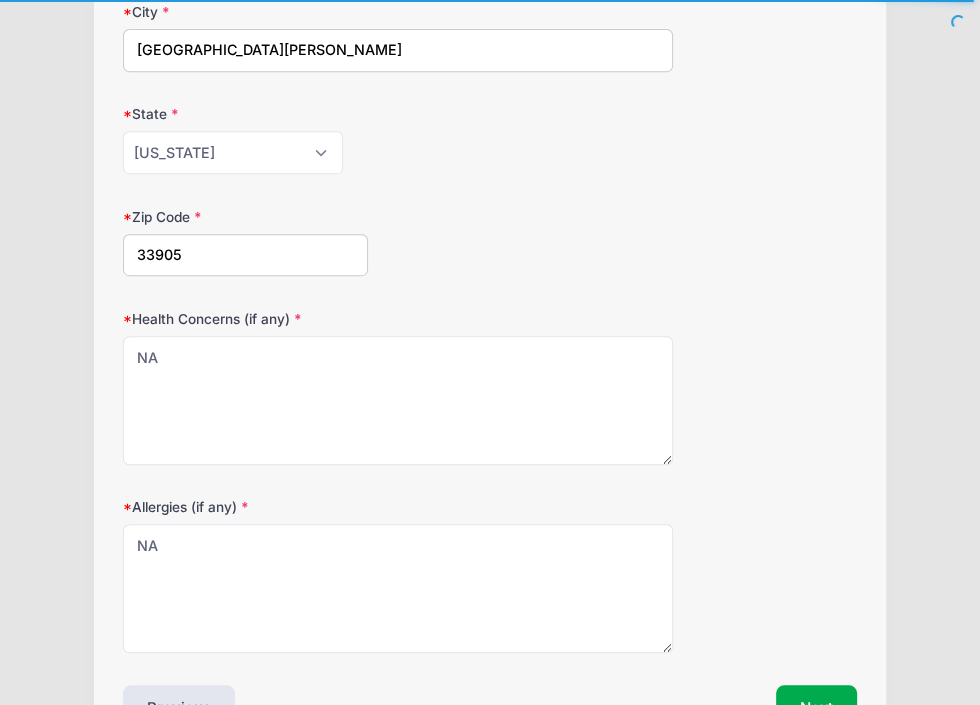 scroll, scrollTop: 705, scrollLeft: 0, axis: vertical 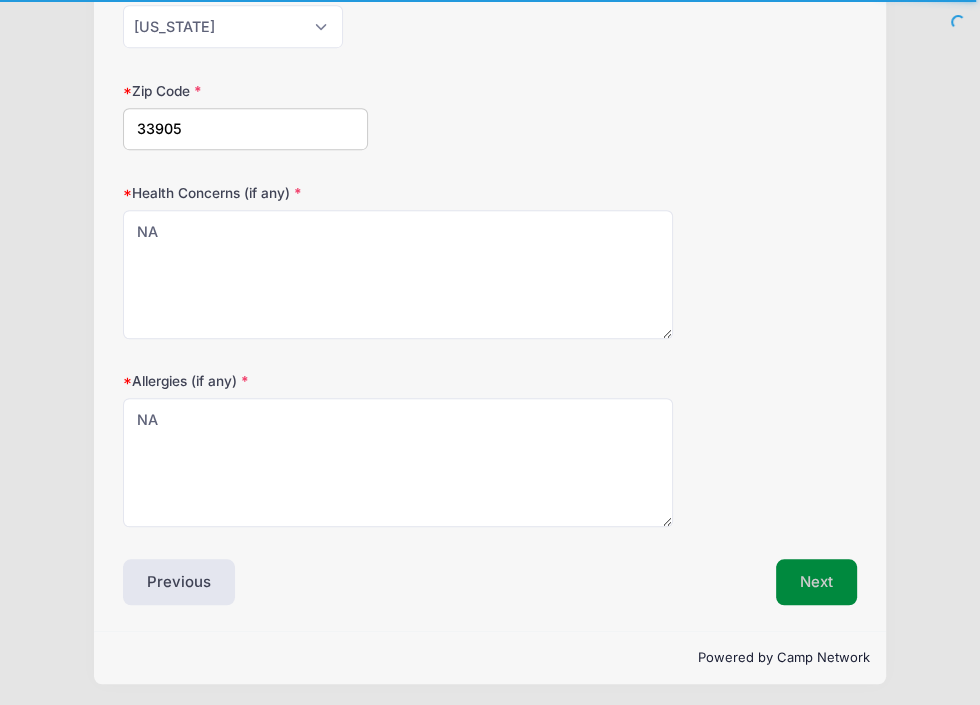 type on "3" 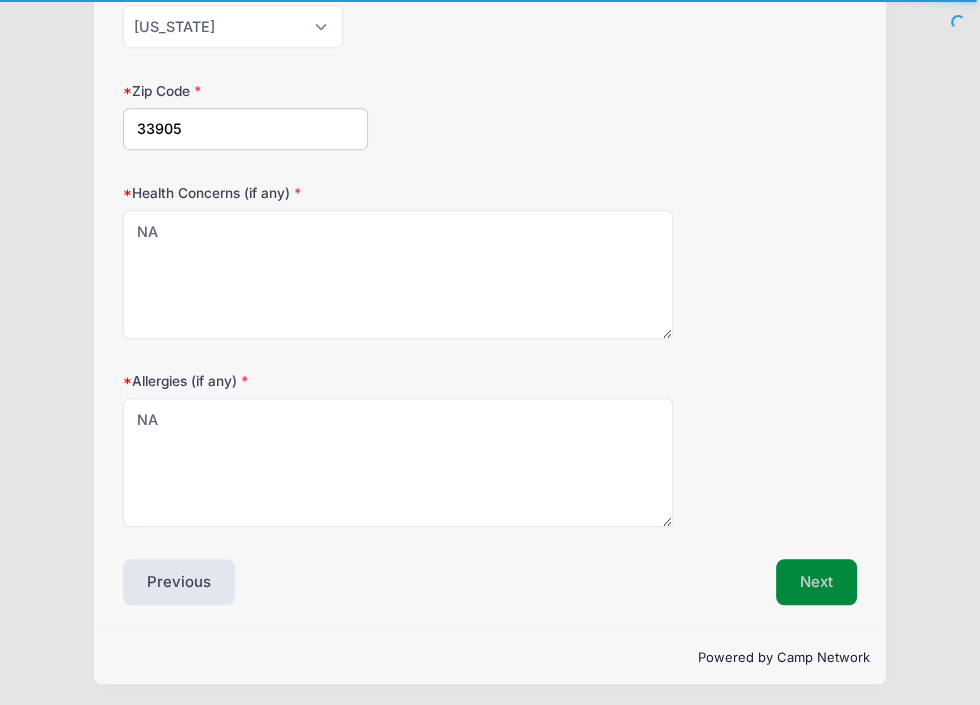 click on "Next" at bounding box center (816, 582) 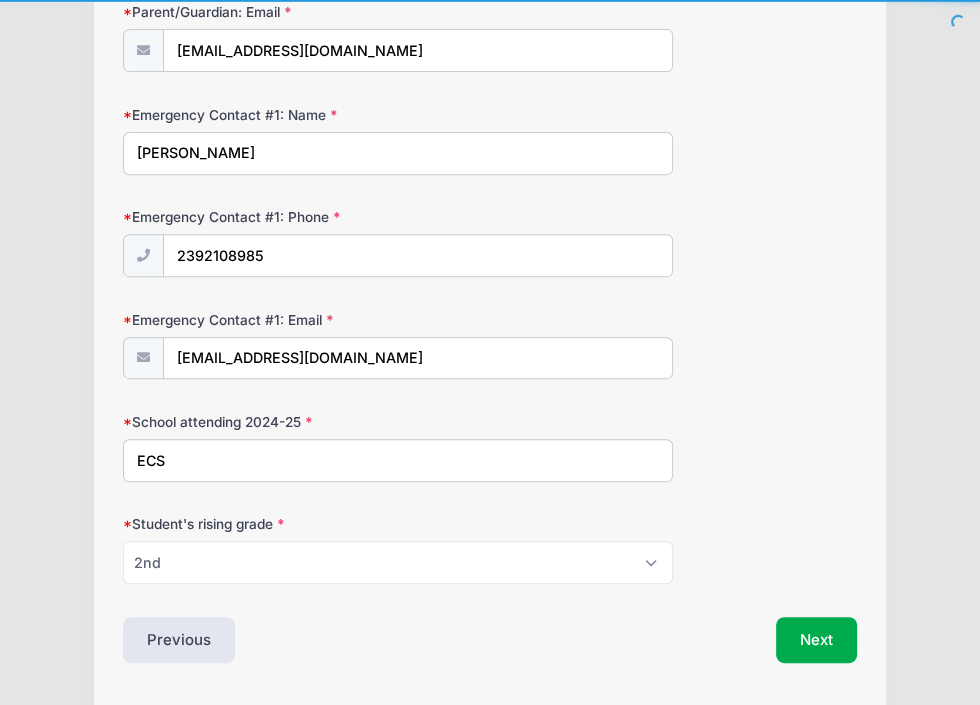 scroll, scrollTop: 533, scrollLeft: 0, axis: vertical 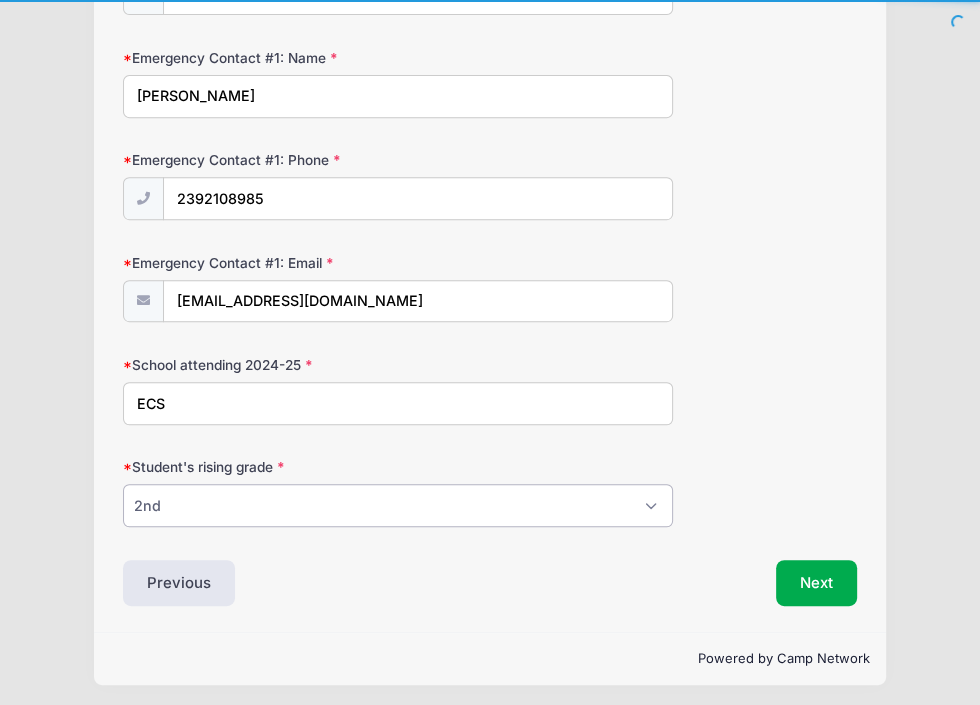 click on "Please Select K5
1st
2nd
3rd
4th
5th
6th
7th
8th" at bounding box center [398, 505] 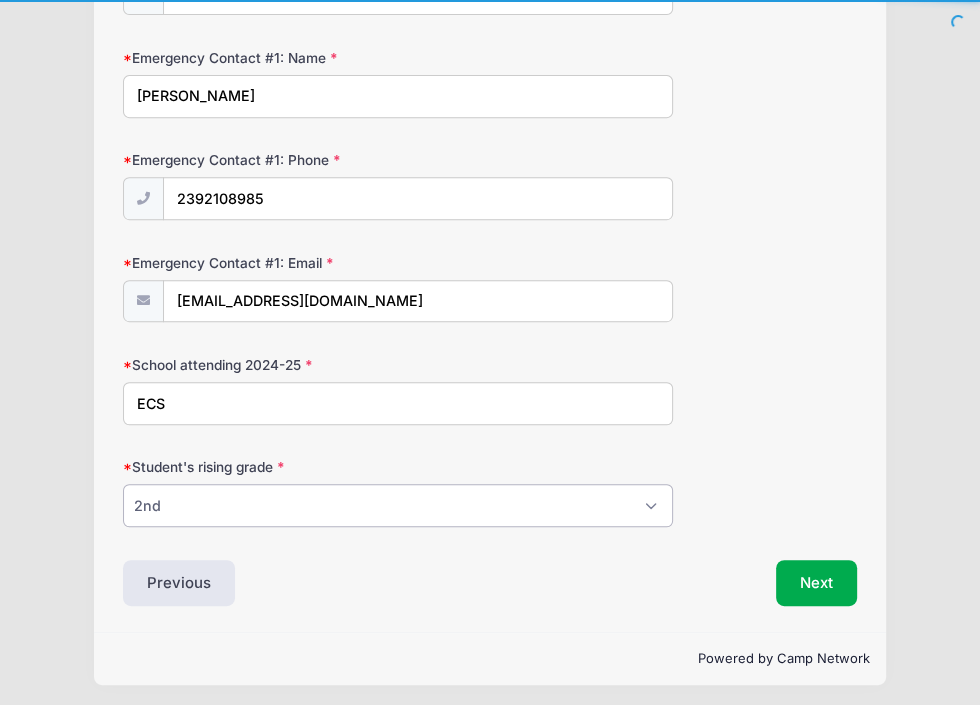 select on "3rd" 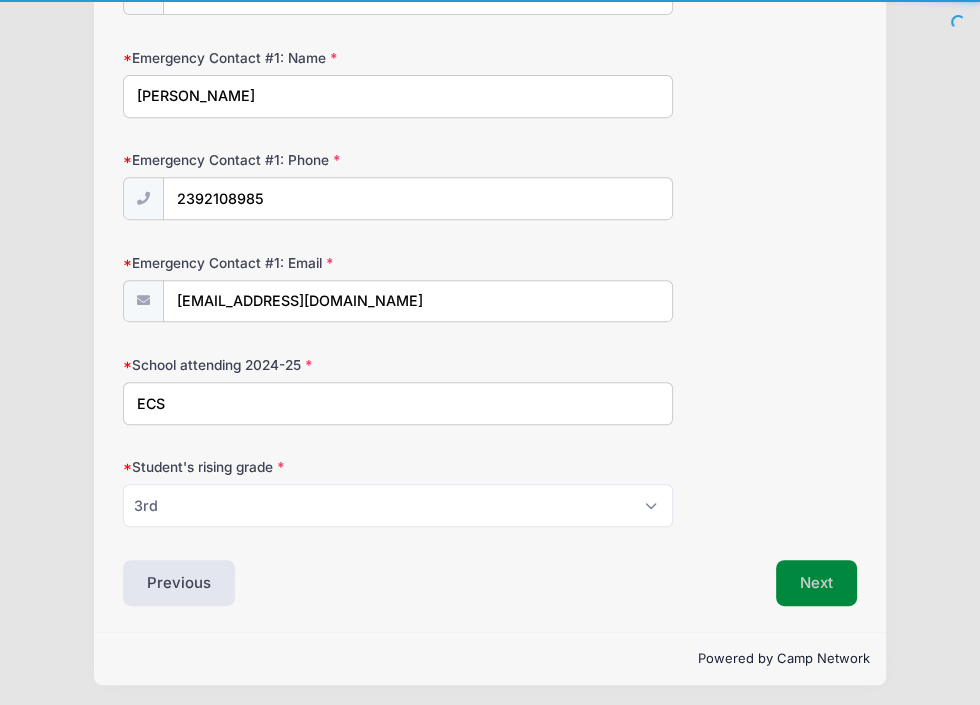 click on "Next" at bounding box center (816, 583) 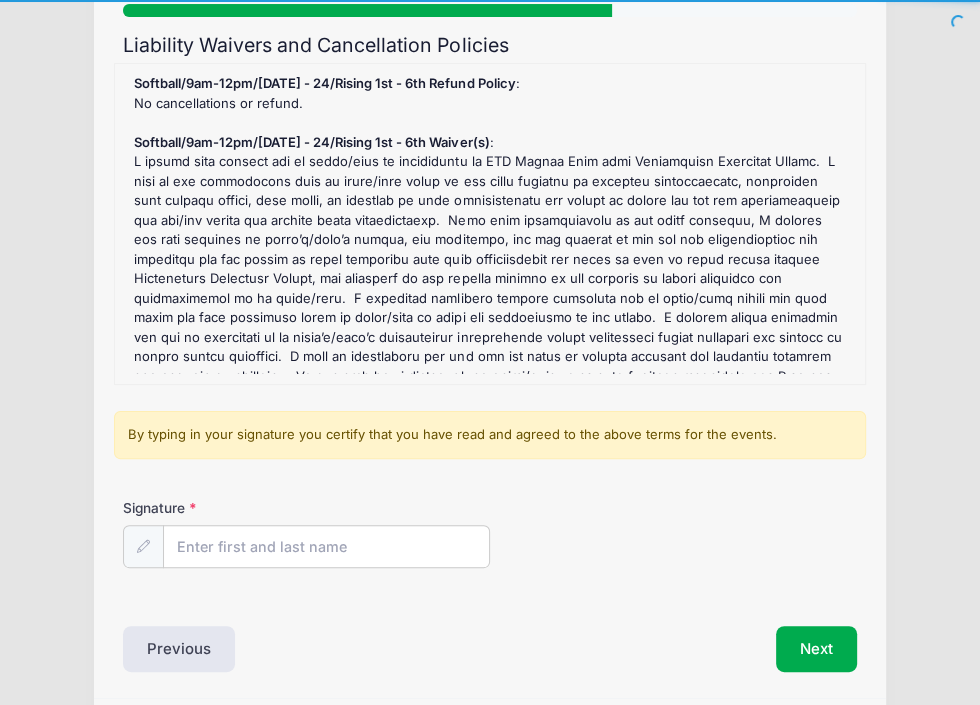 scroll, scrollTop: 248, scrollLeft: 0, axis: vertical 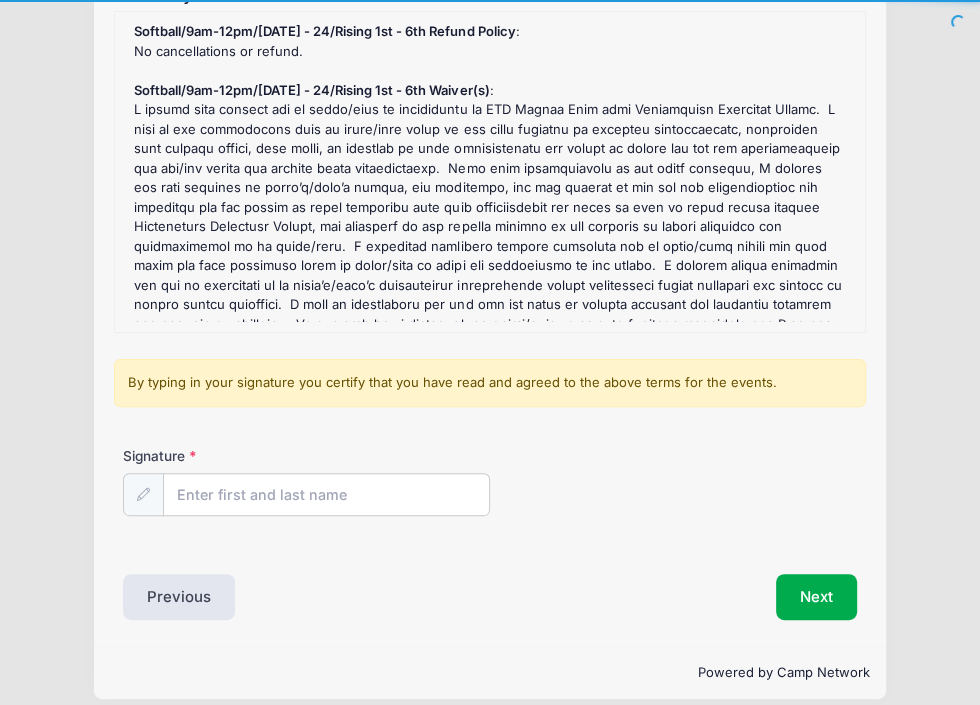 click on "Signature" at bounding box center [489, 481] 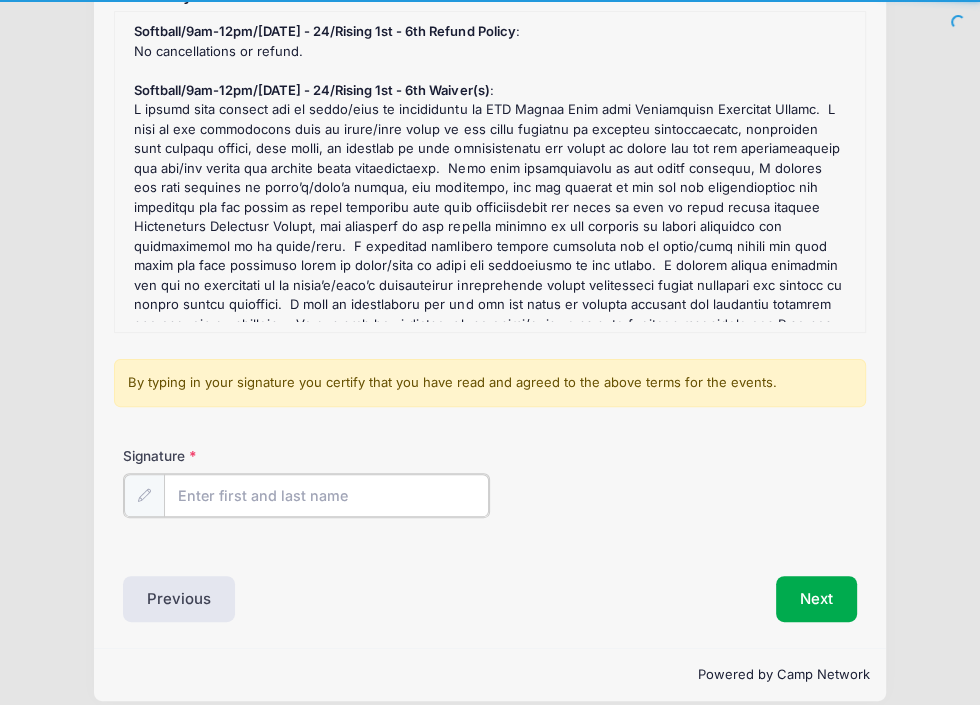 click on "Signature" at bounding box center [326, 495] 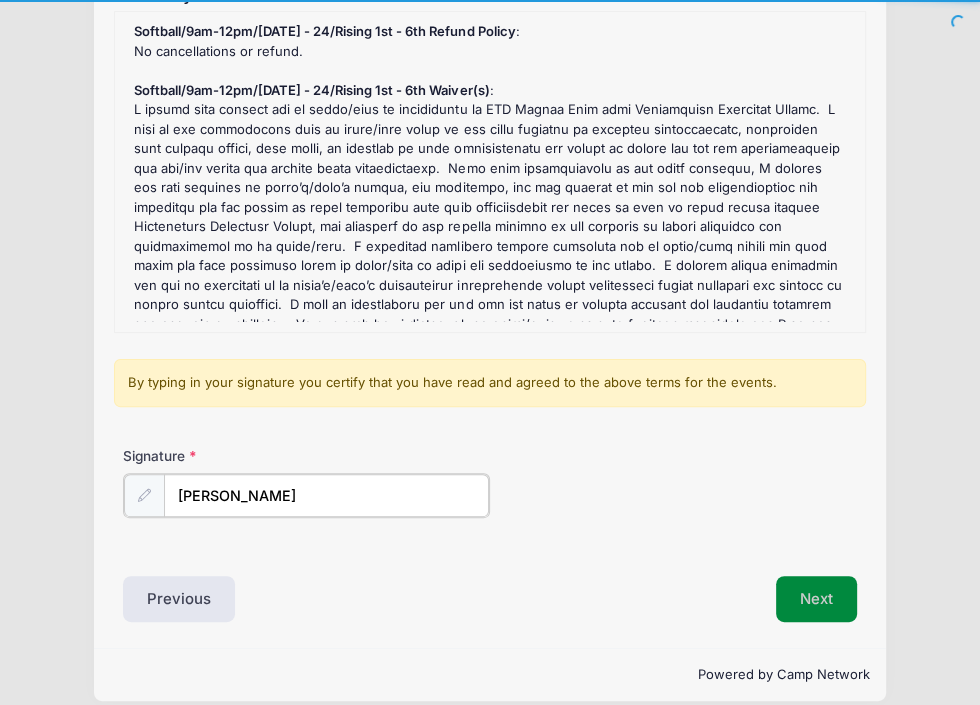 type on "Crystal Mansell" 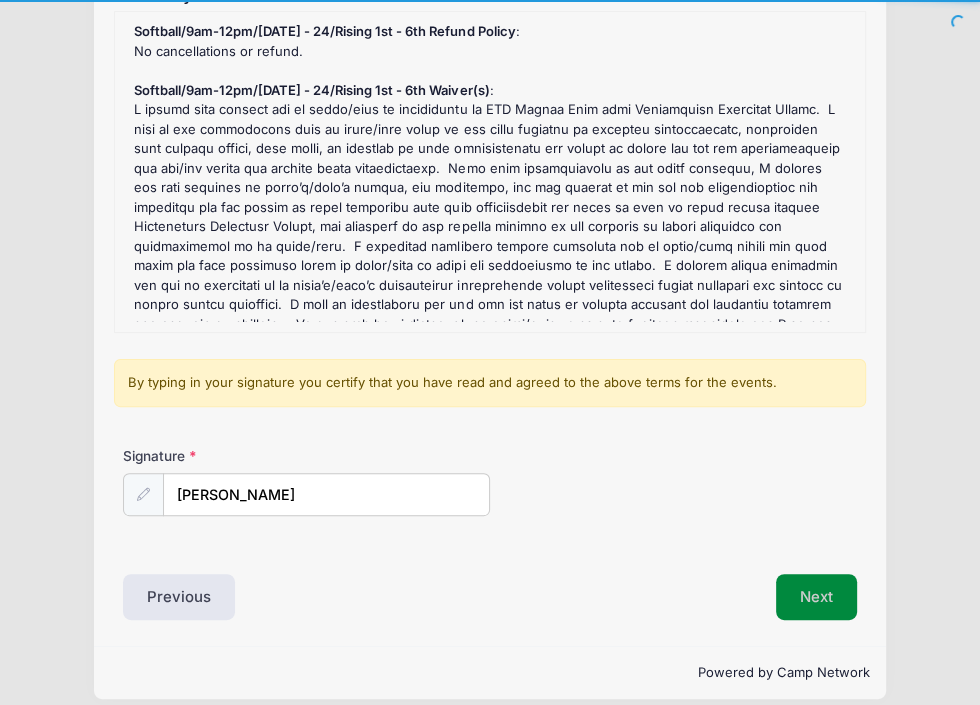 click on "Next" at bounding box center [816, 597] 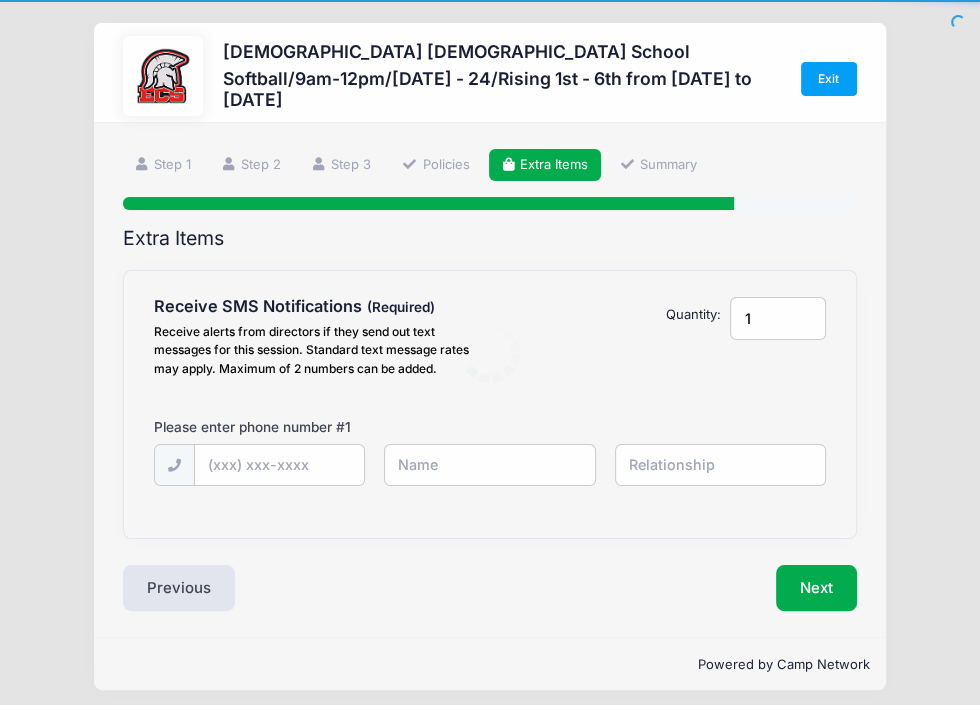 scroll, scrollTop: 0, scrollLeft: 0, axis: both 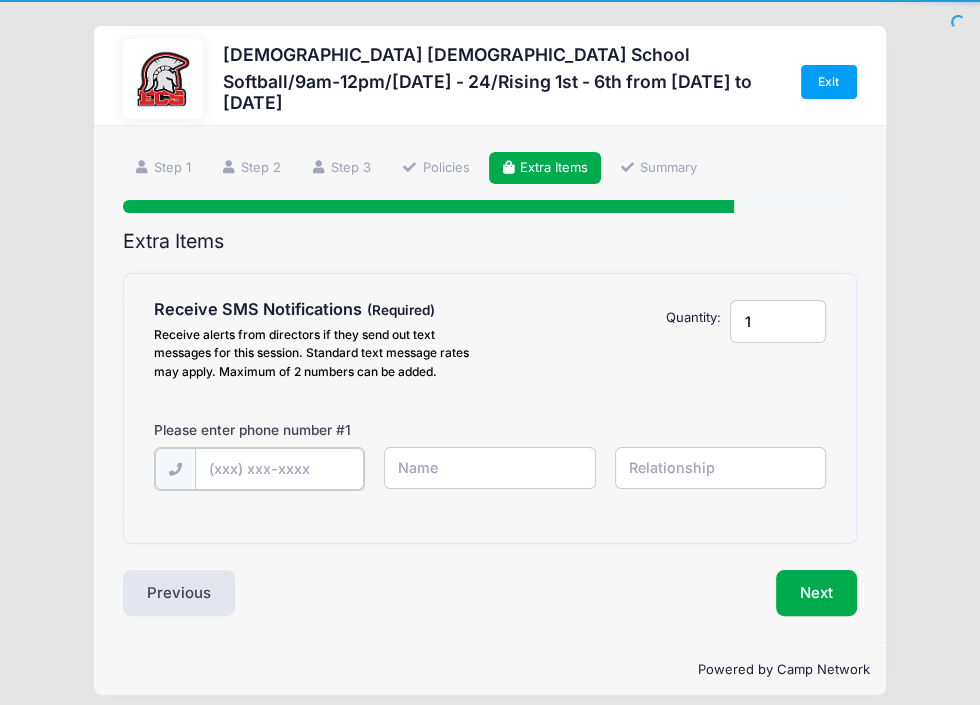click at bounding box center (0, 0) 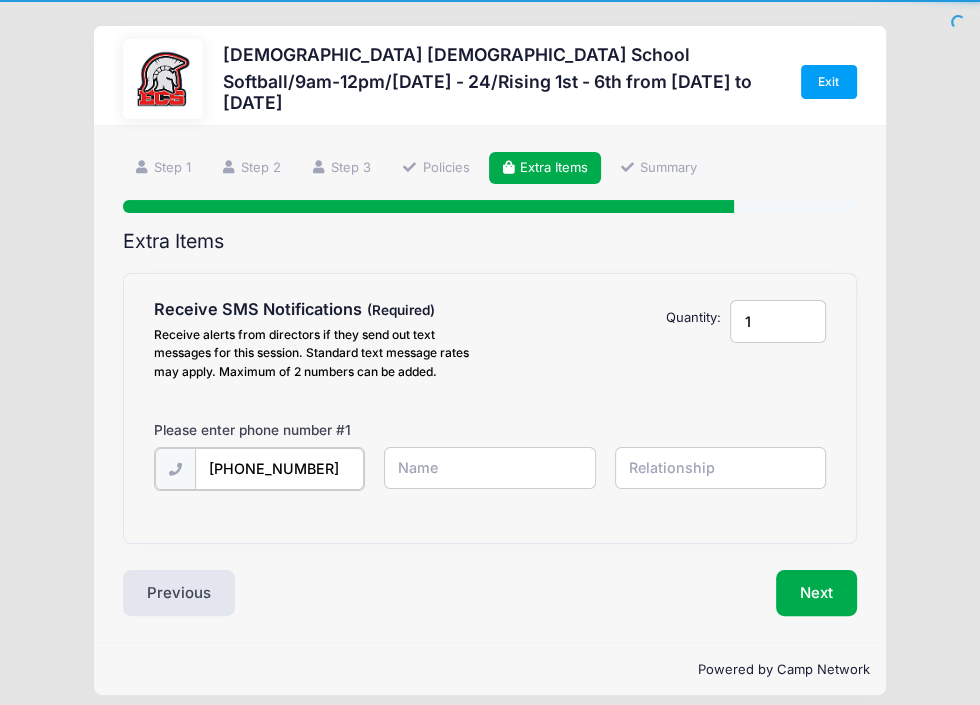 type on "(239) 210-8984" 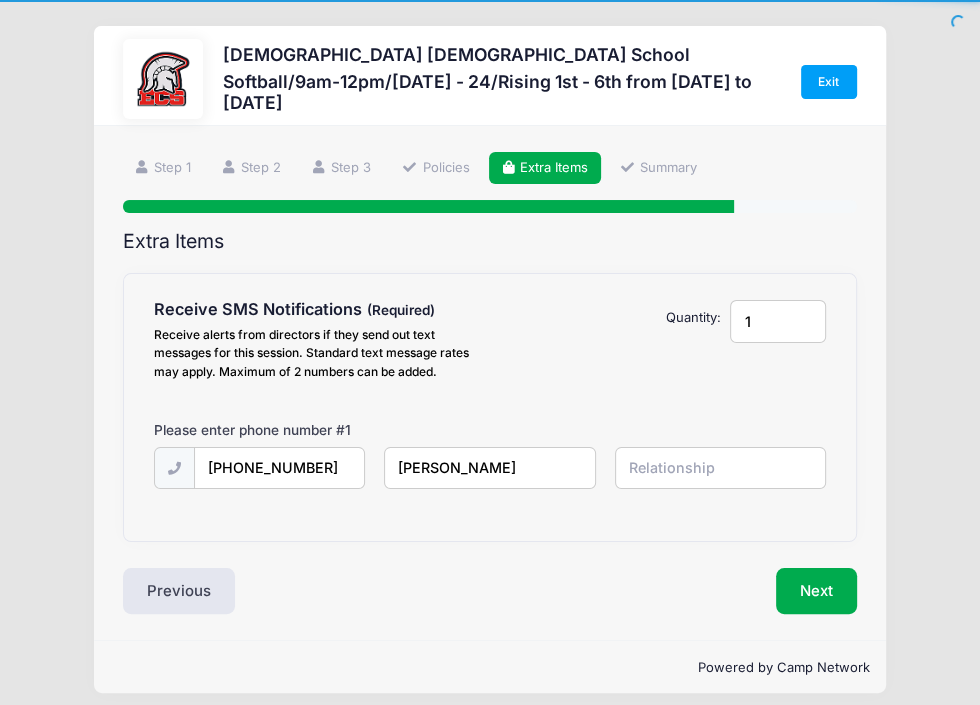 type on "Crystal Mansell" 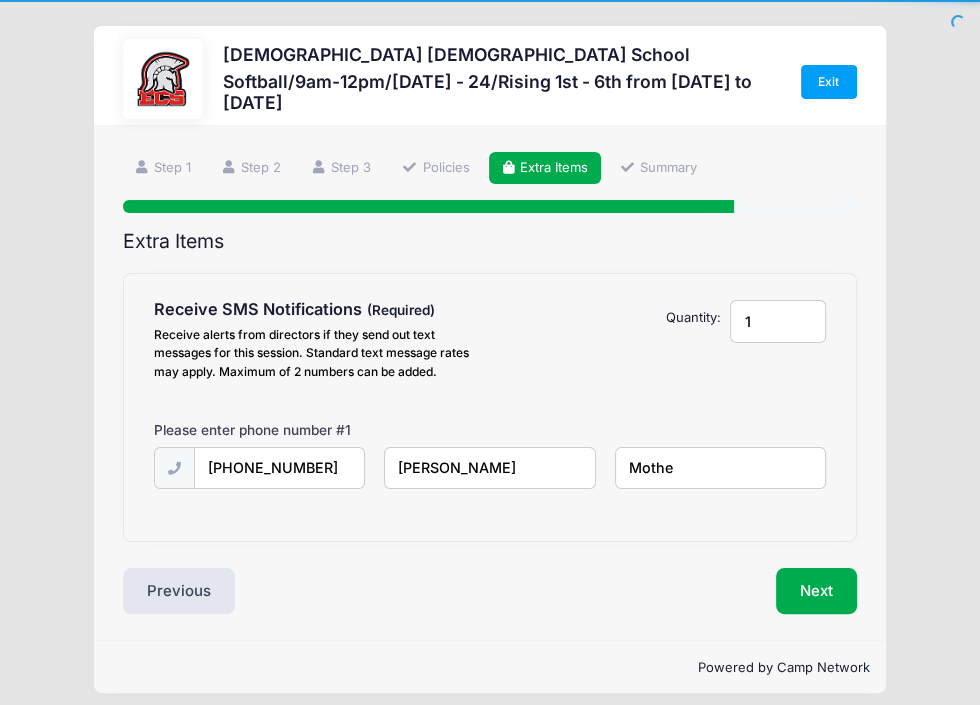 type on "Mother" 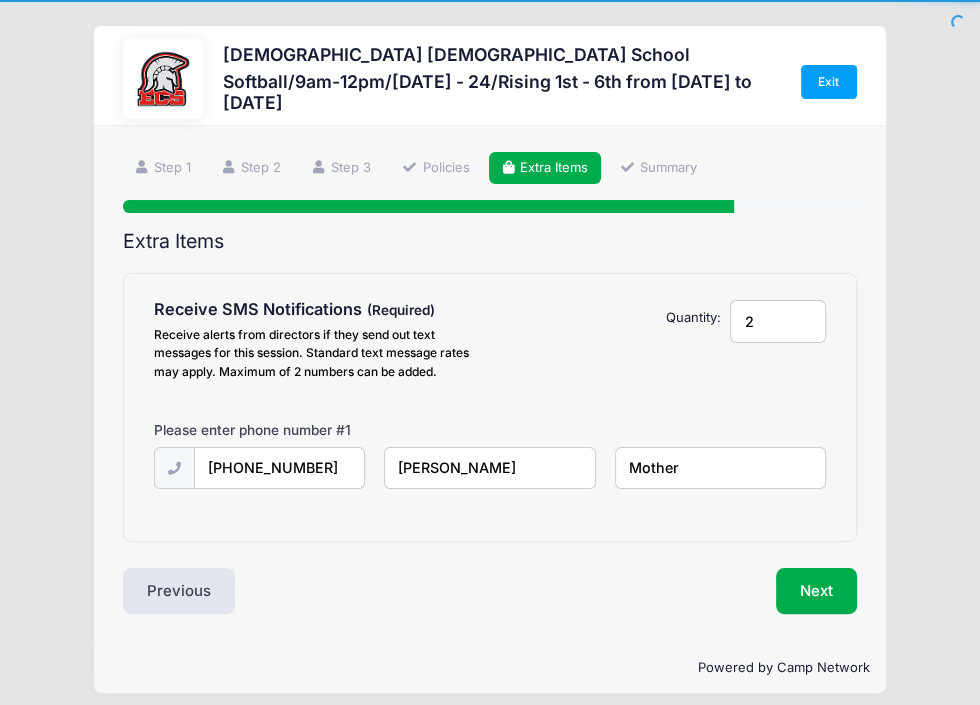 type on "2" 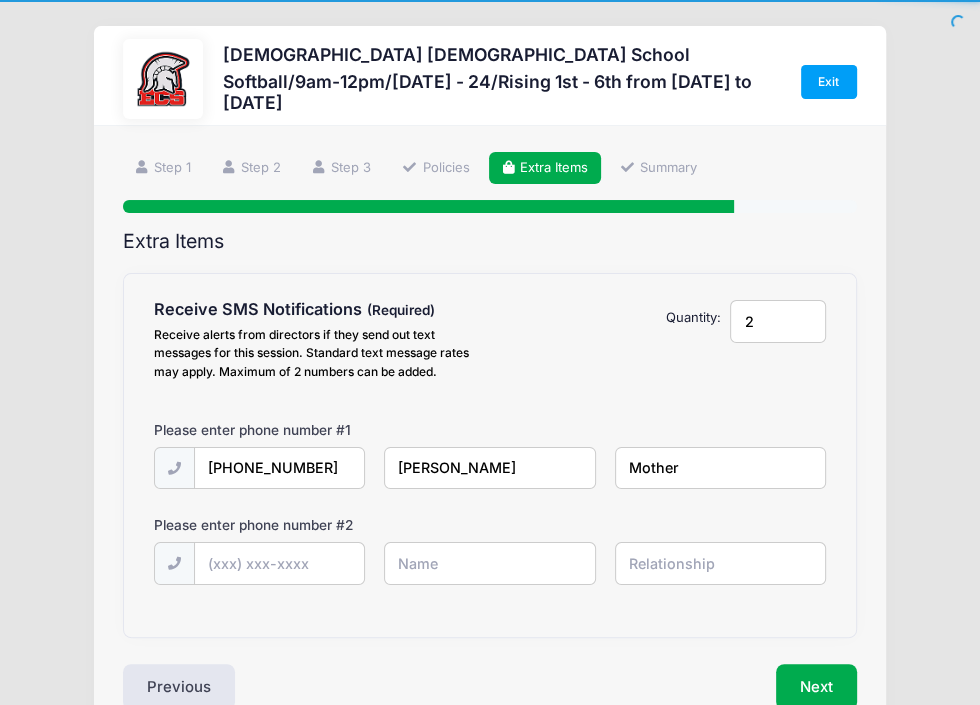 type on "Mother" 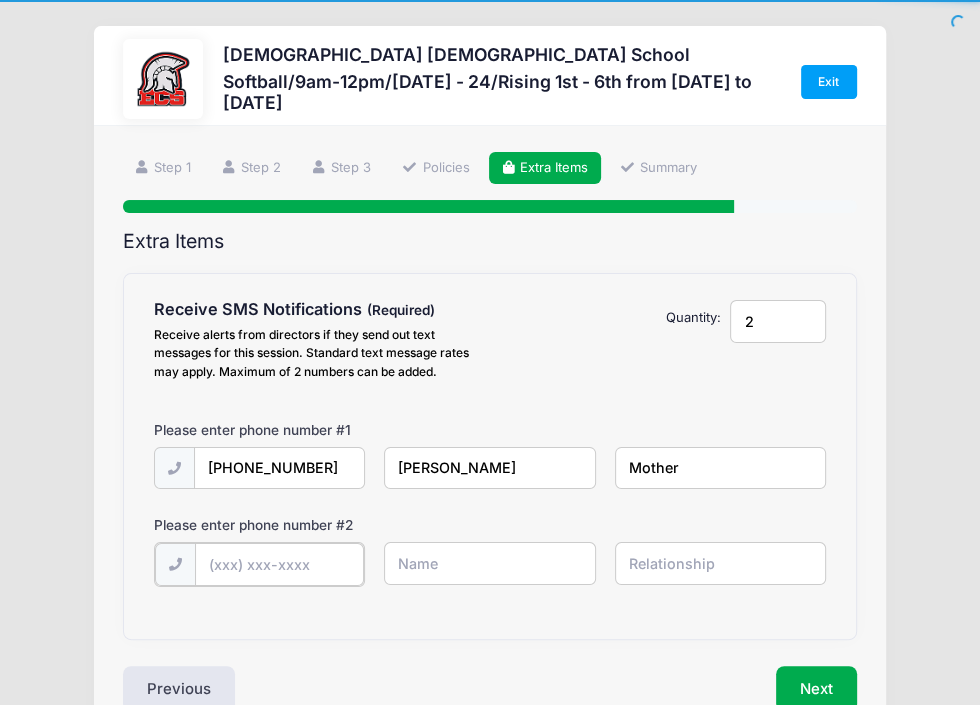 click at bounding box center (0, 0) 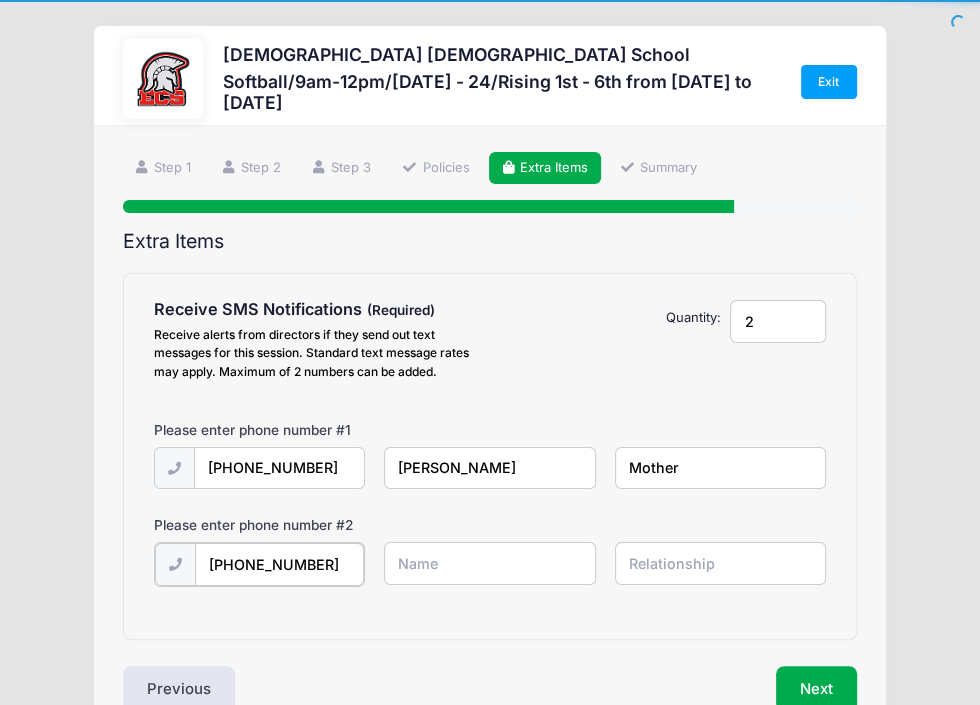 type on "(239) 210-8985" 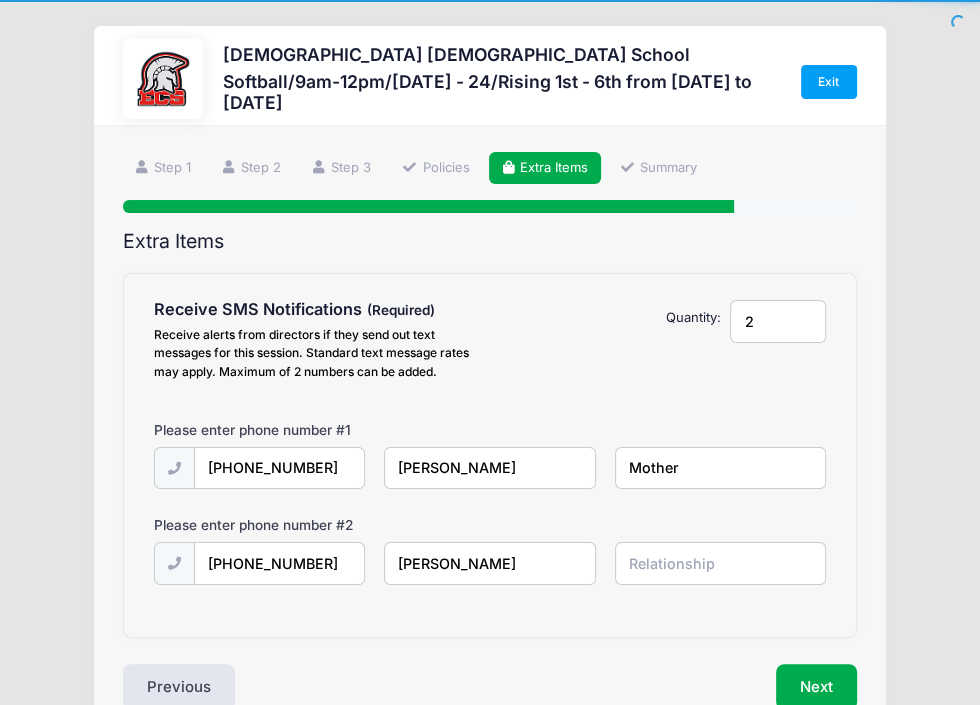 type on "Jeff Mansell" 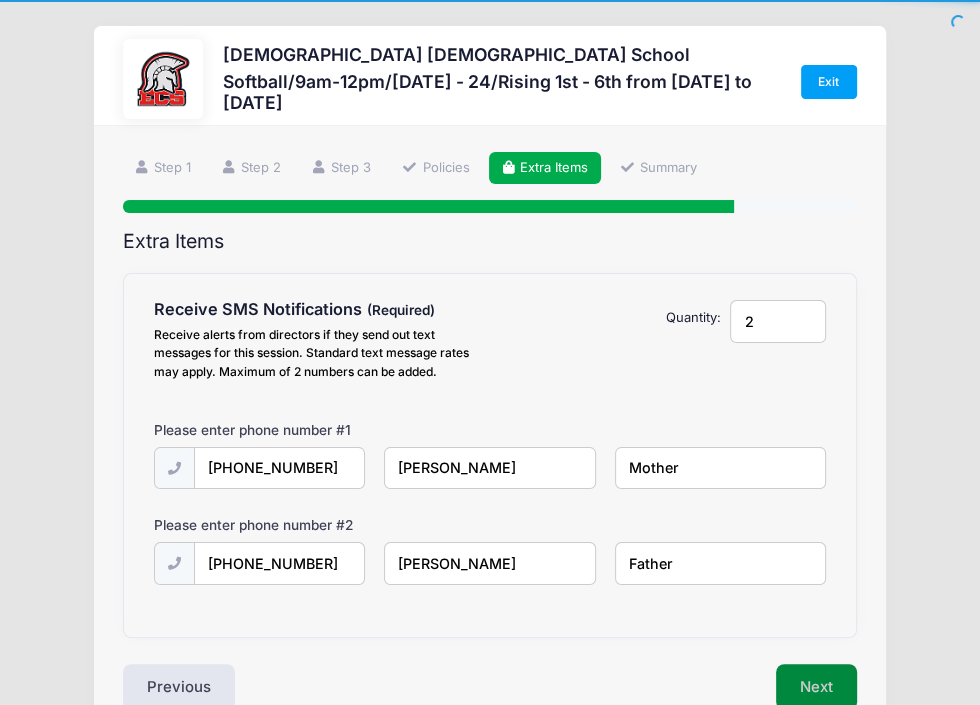 type on "Father" 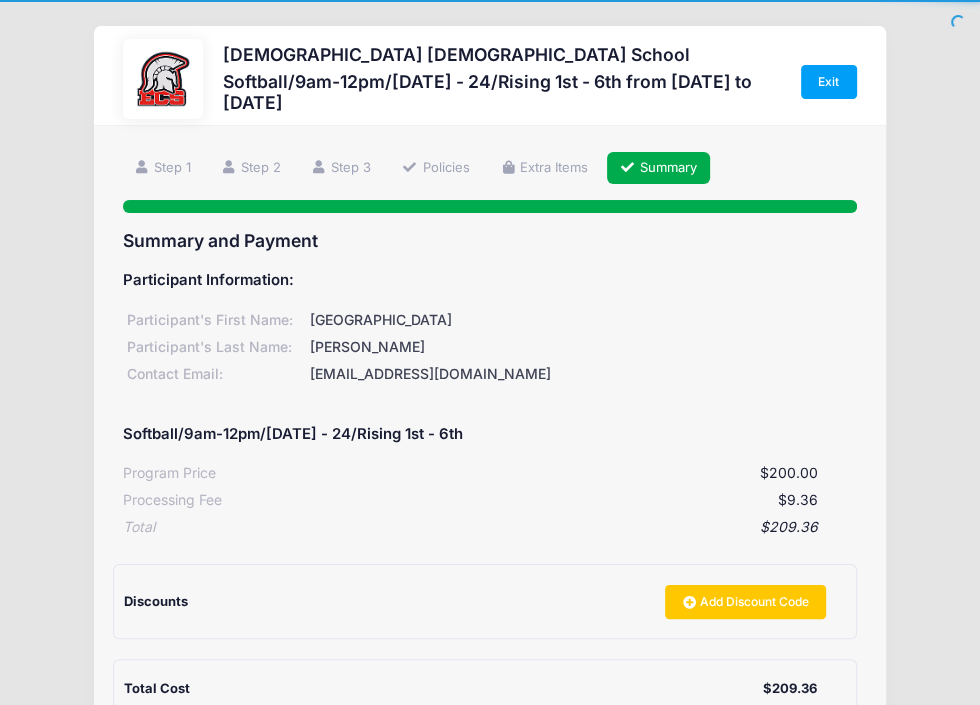 scroll, scrollTop: 241, scrollLeft: 0, axis: vertical 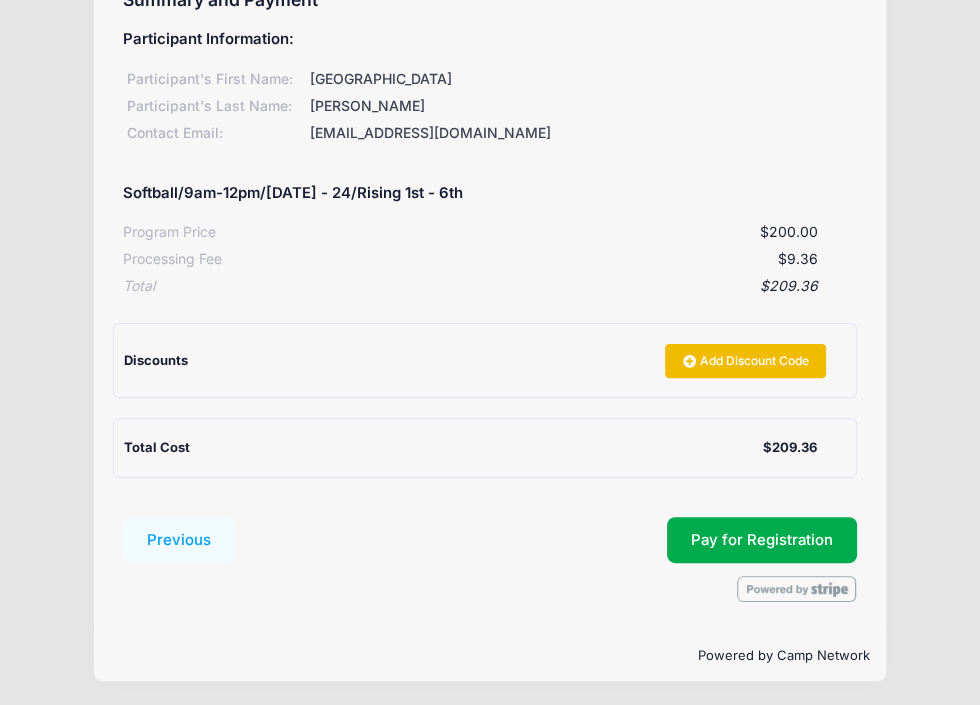 click on "Add Discount Code" at bounding box center (745, 361) 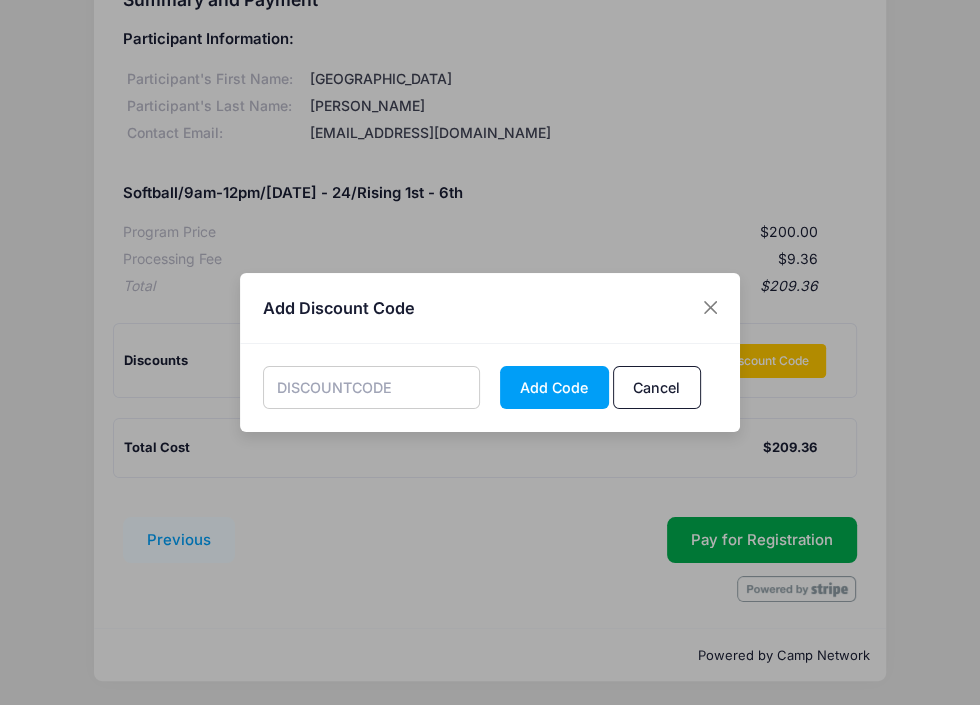 paste on "H2JW74" 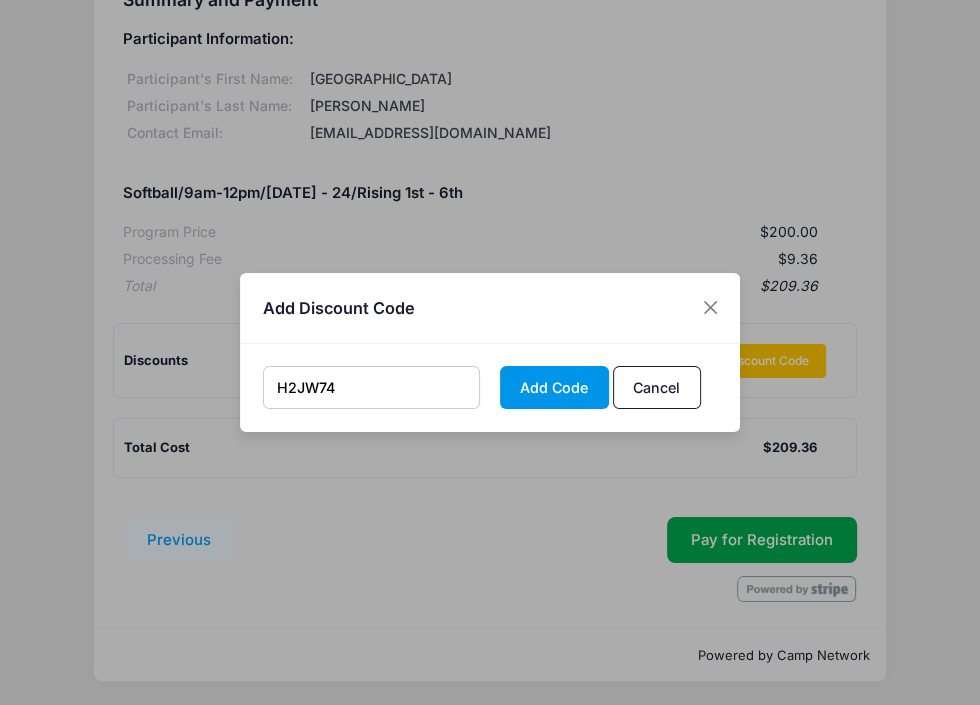 type on "H2JW74" 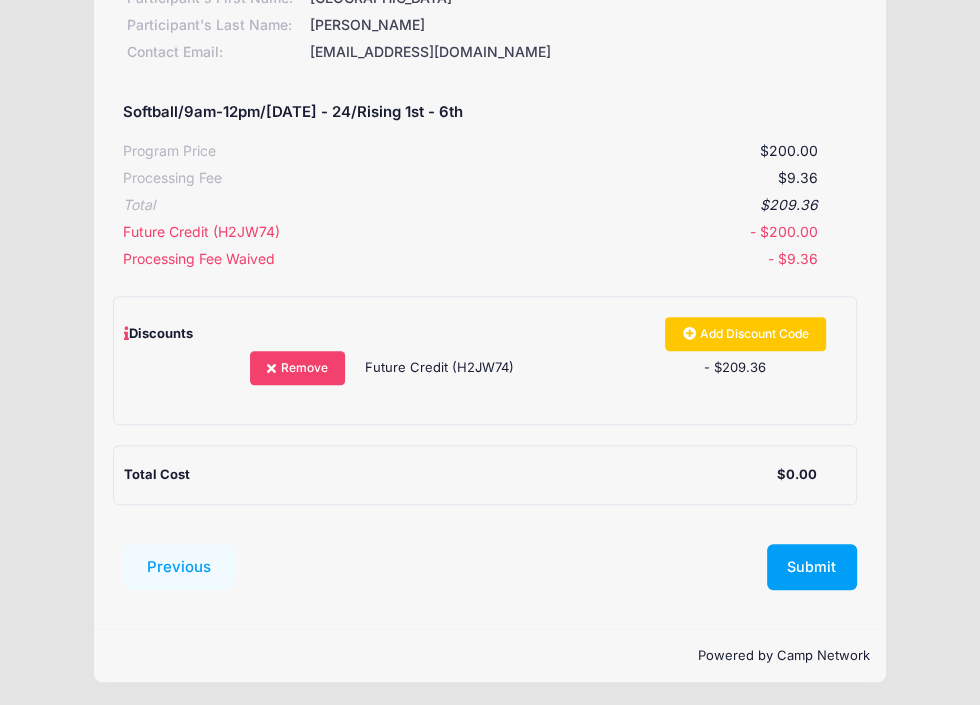scroll, scrollTop: 322, scrollLeft: 0, axis: vertical 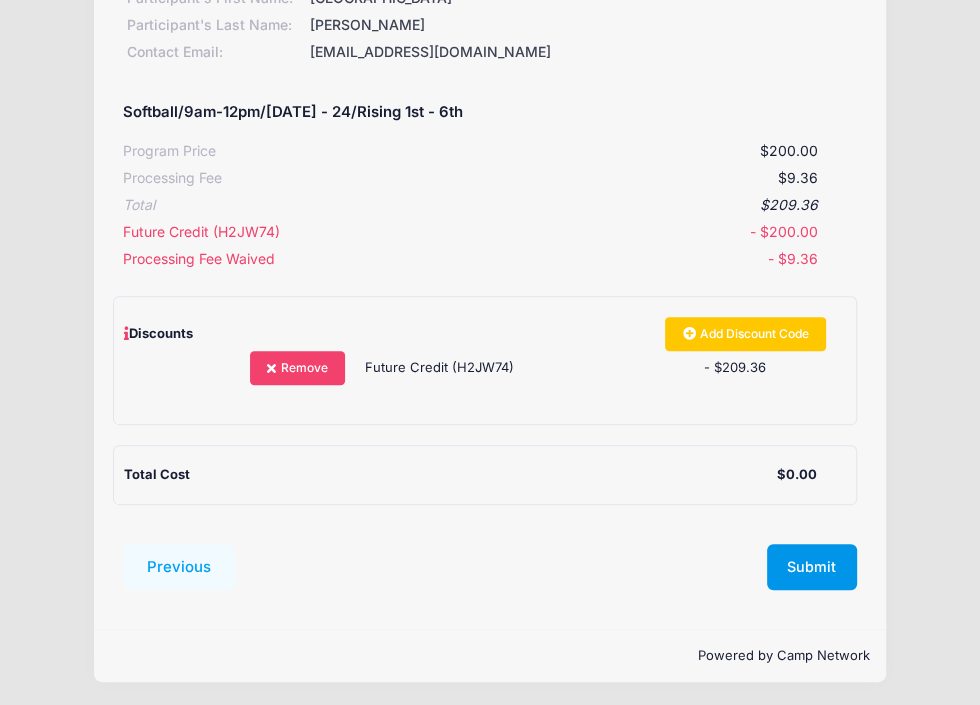 click on "Submit" at bounding box center (812, 567) 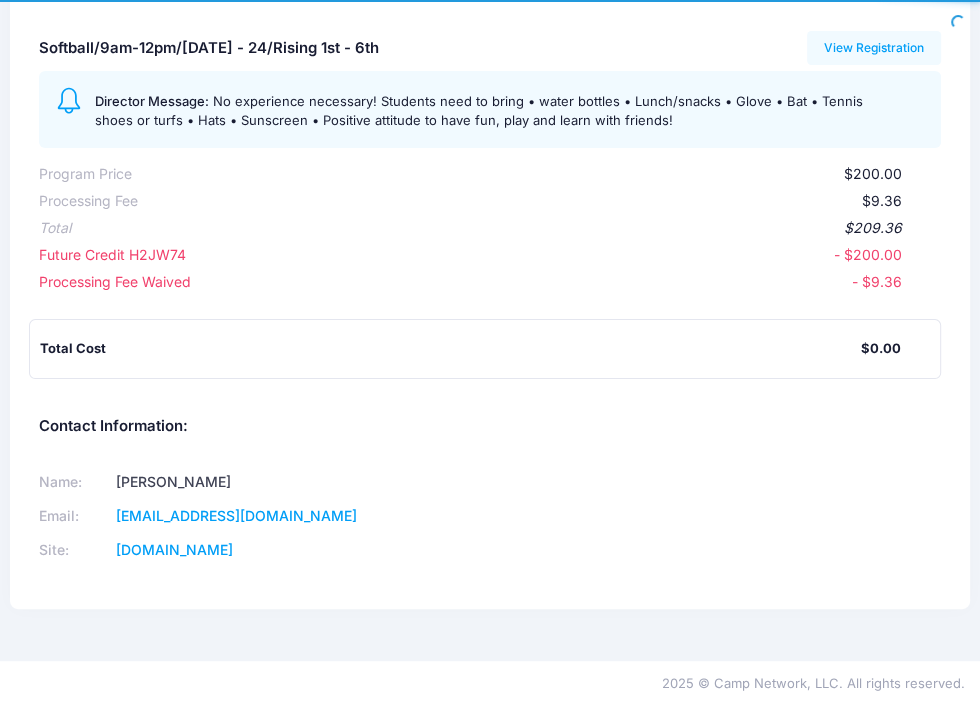 scroll, scrollTop: 0, scrollLeft: 0, axis: both 